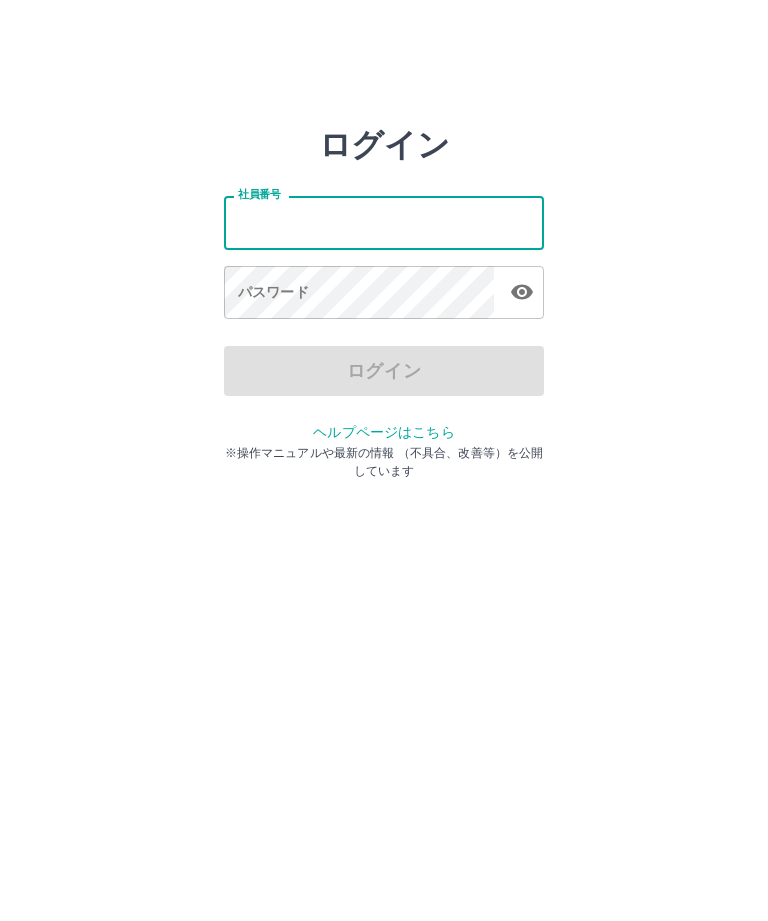 scroll, scrollTop: 0, scrollLeft: 0, axis: both 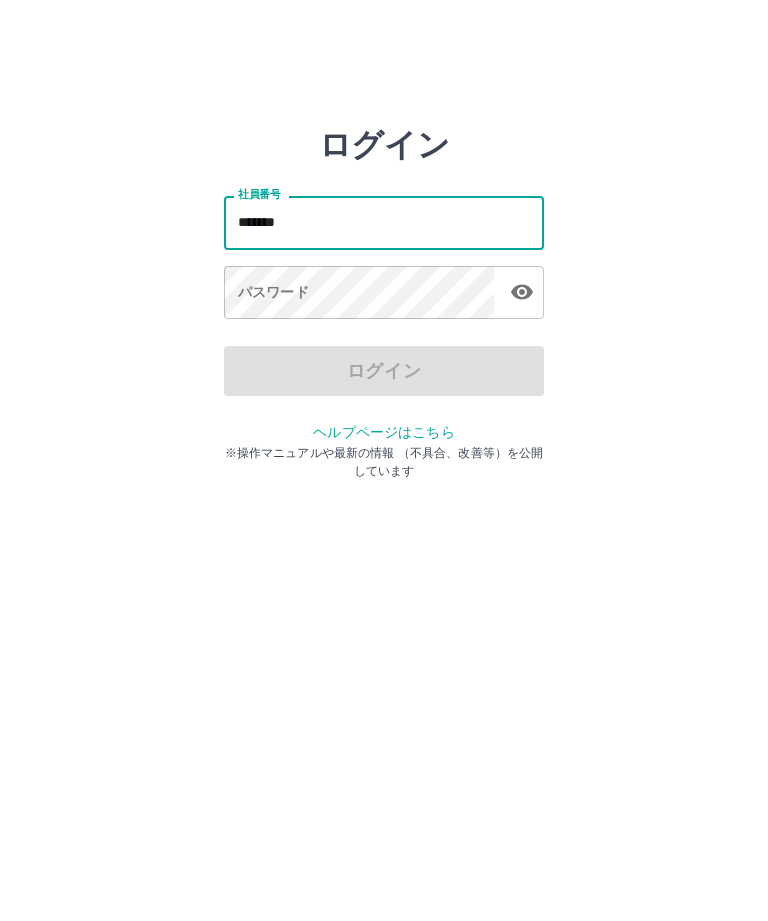 type on "*******" 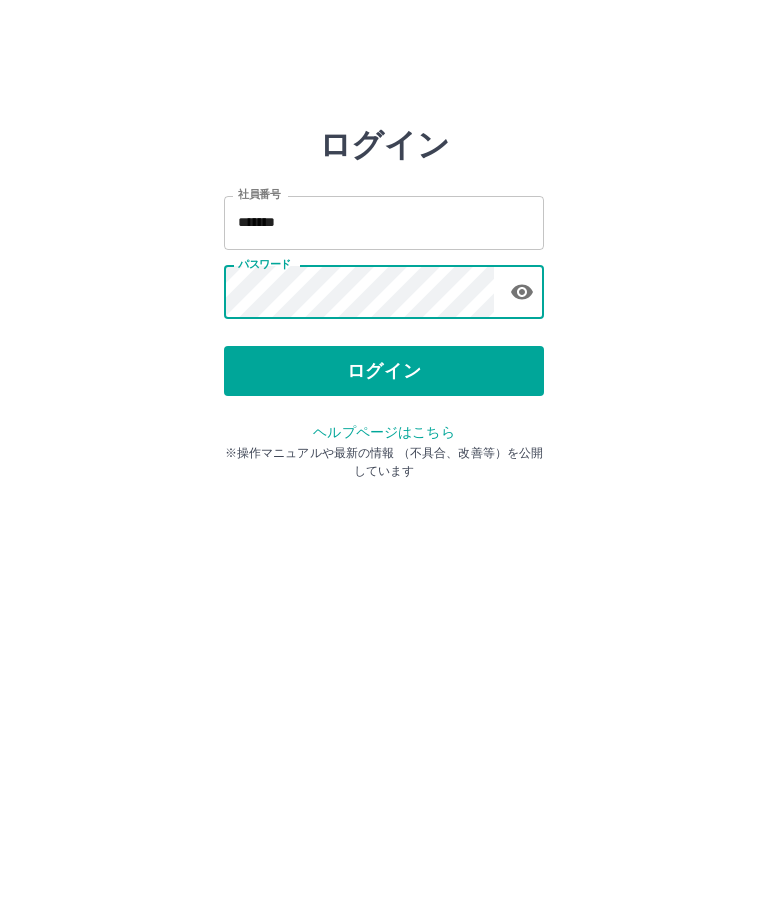 click on "ログイン" at bounding box center (384, 371) 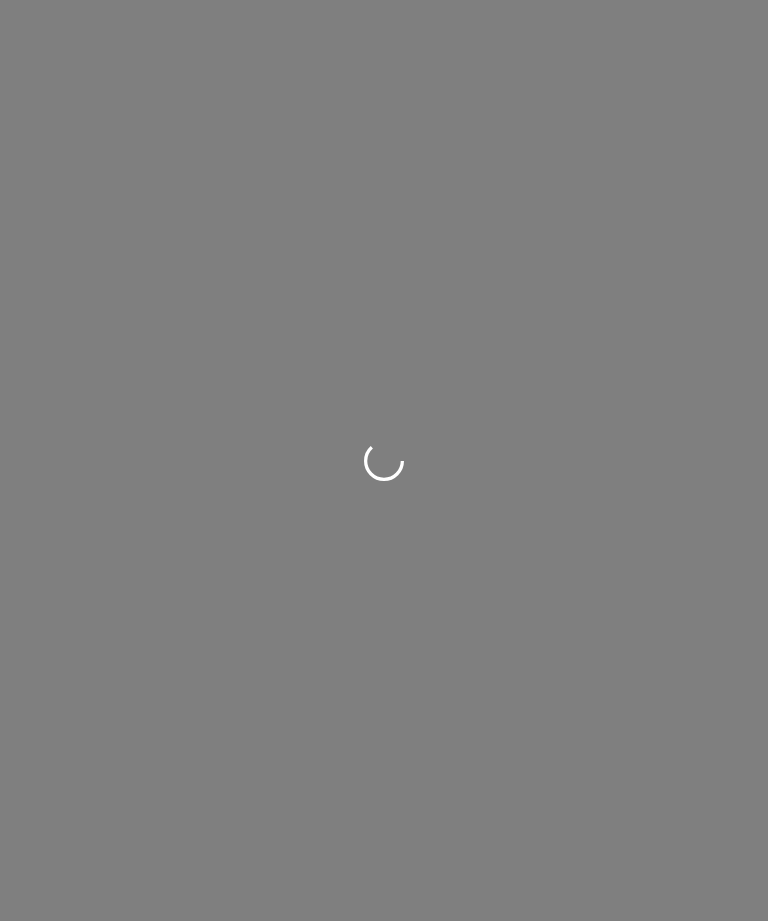 scroll, scrollTop: 0, scrollLeft: 0, axis: both 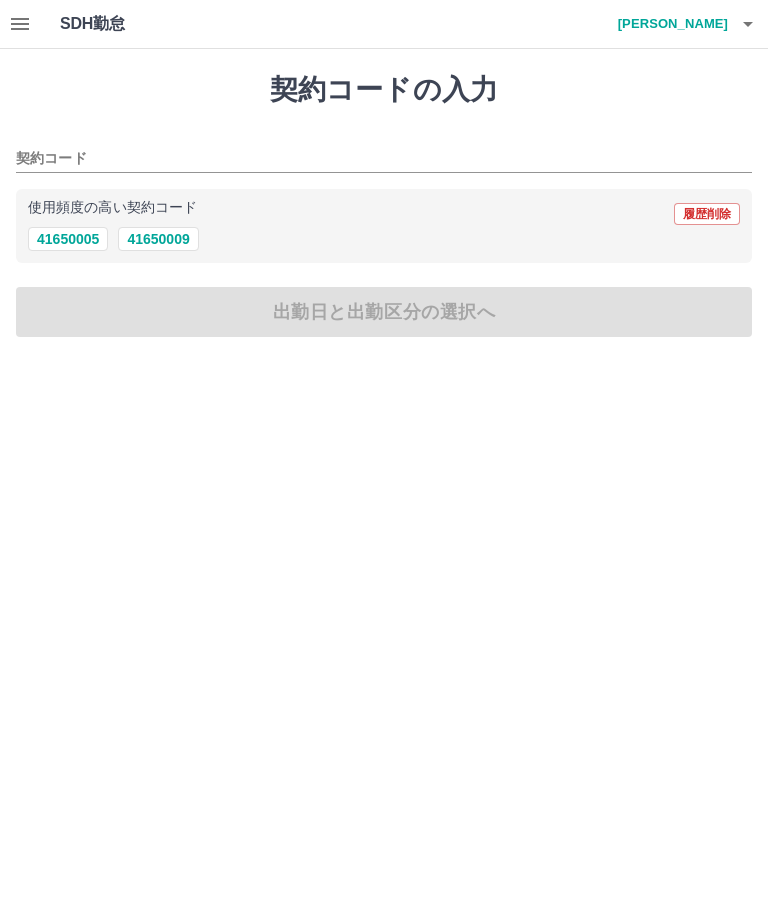 click on "41650005" at bounding box center (68, 239) 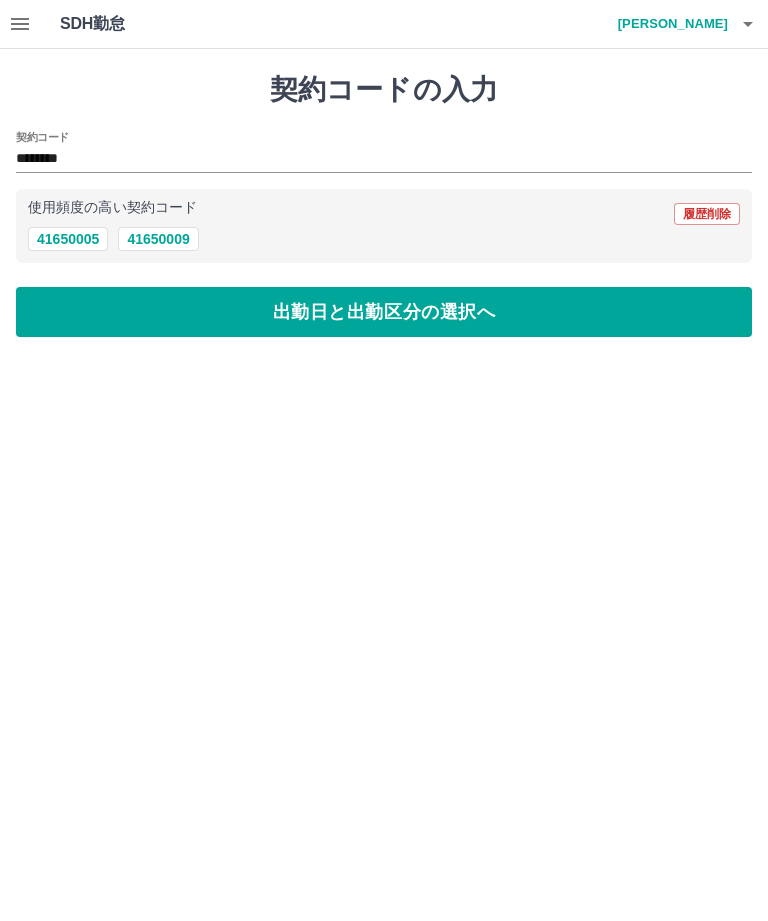 click on "出勤日と出勤区分の選択へ" at bounding box center [384, 312] 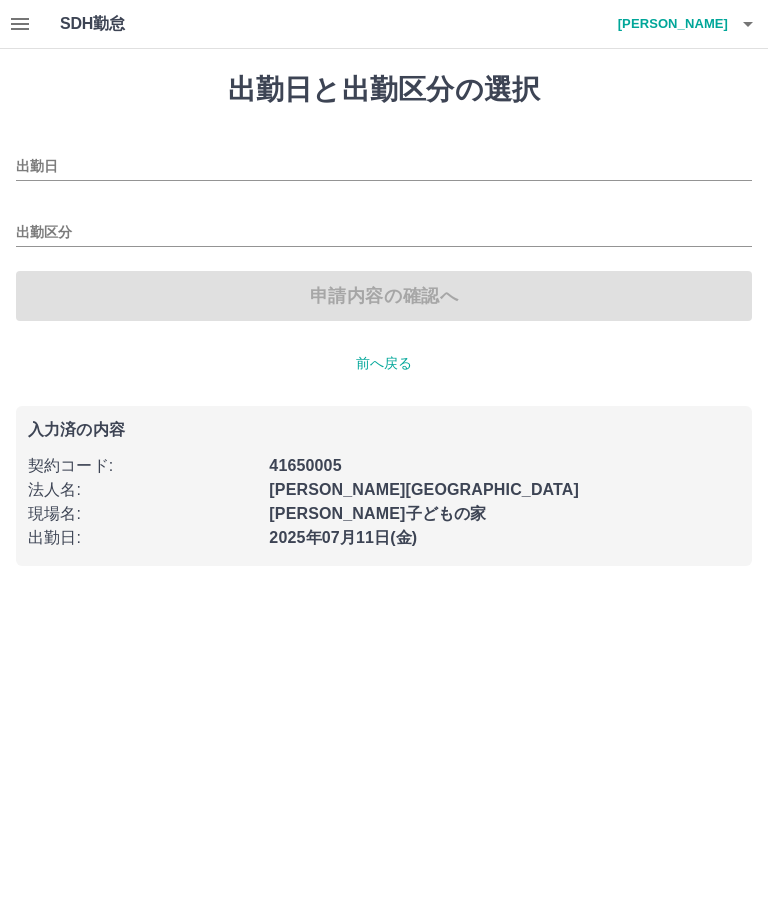 type on "**********" 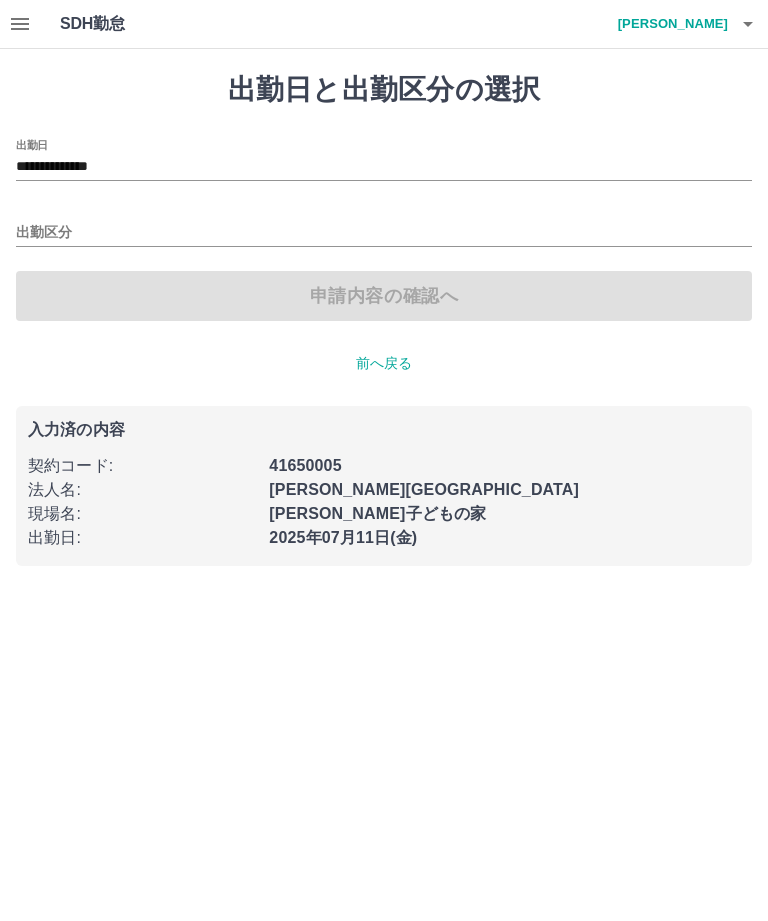click on "出勤区分" at bounding box center [384, 233] 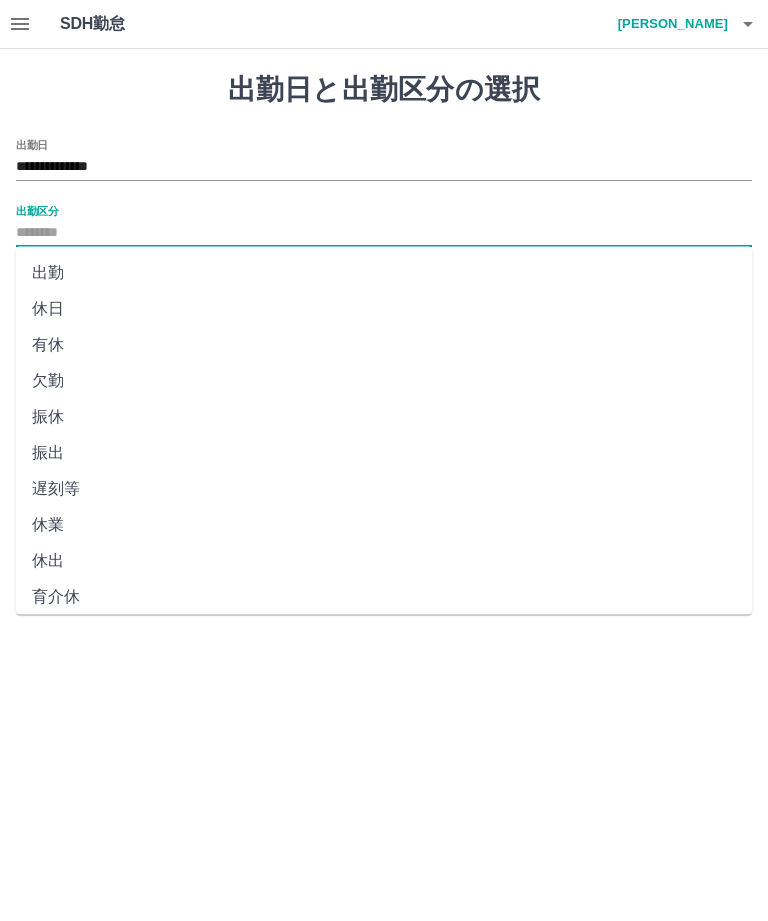 click on "出勤" at bounding box center [384, 273] 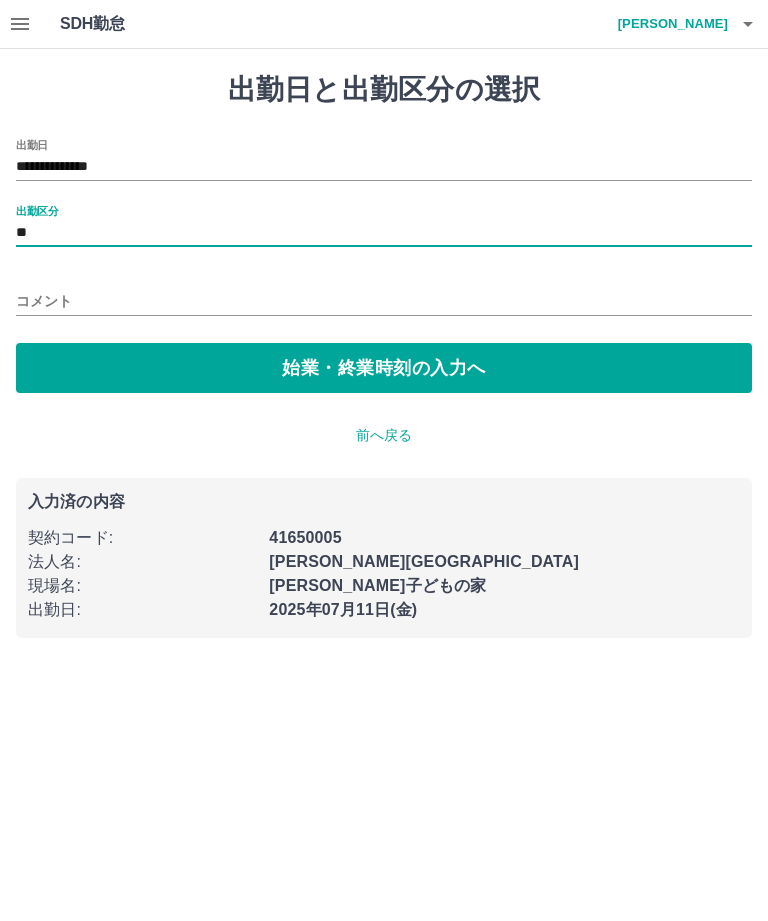 click on "コメント" at bounding box center (384, 301) 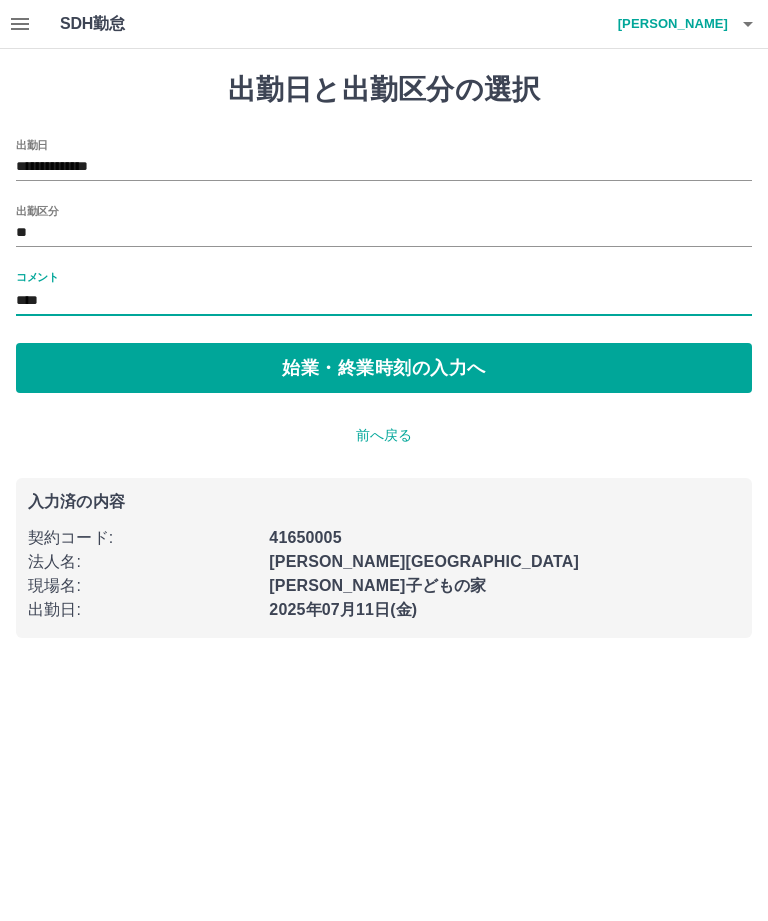 type on "****" 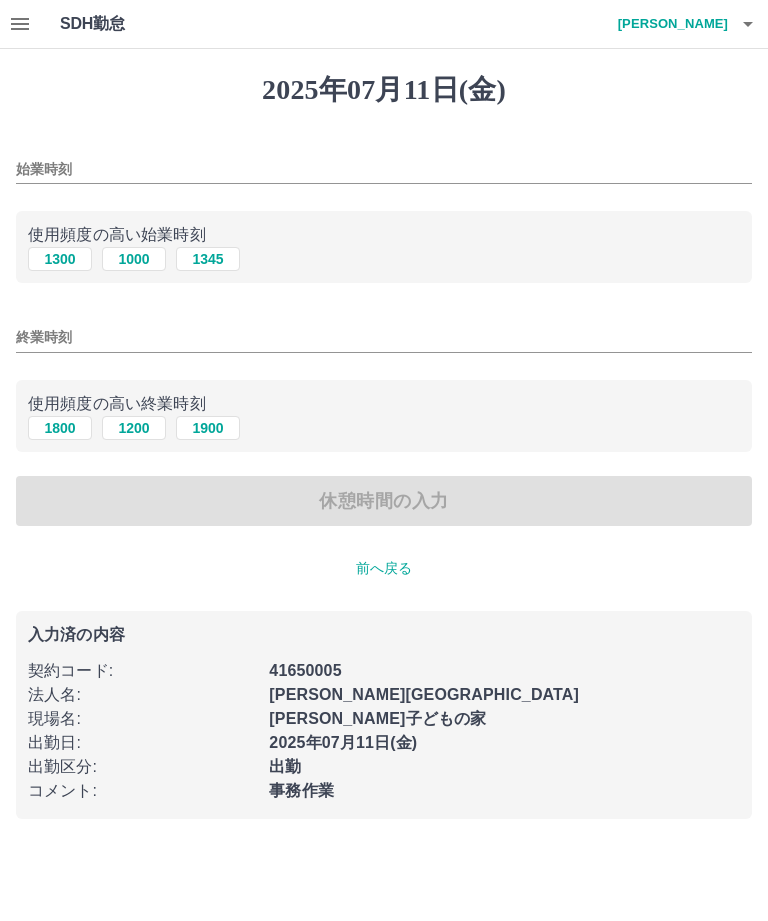 click on "1300" at bounding box center [60, 259] 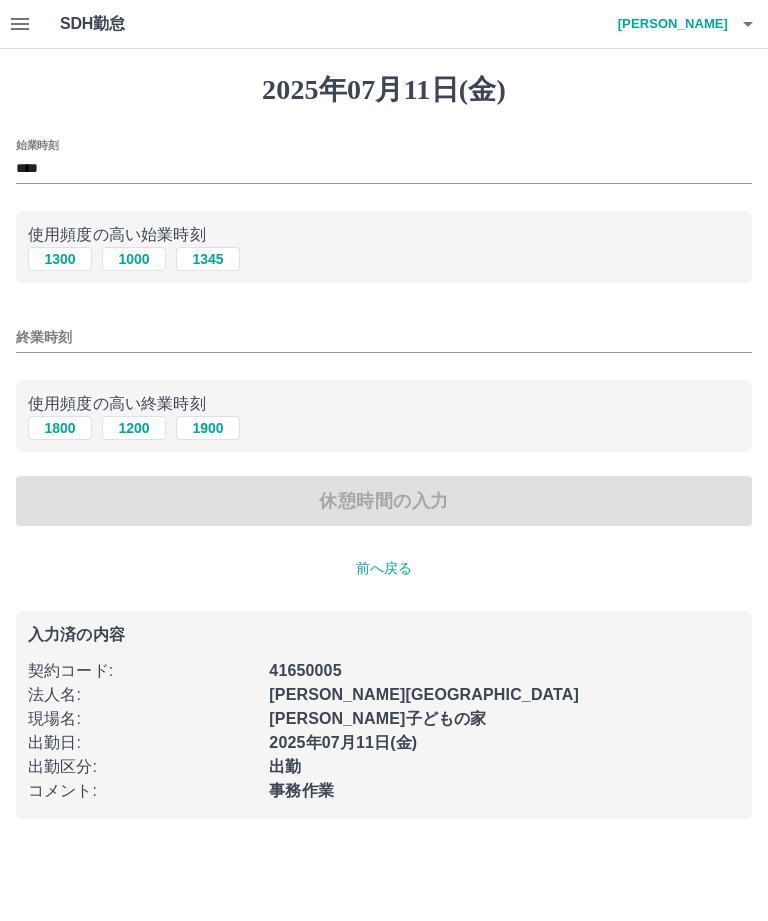 click on "終業時刻" at bounding box center (384, 337) 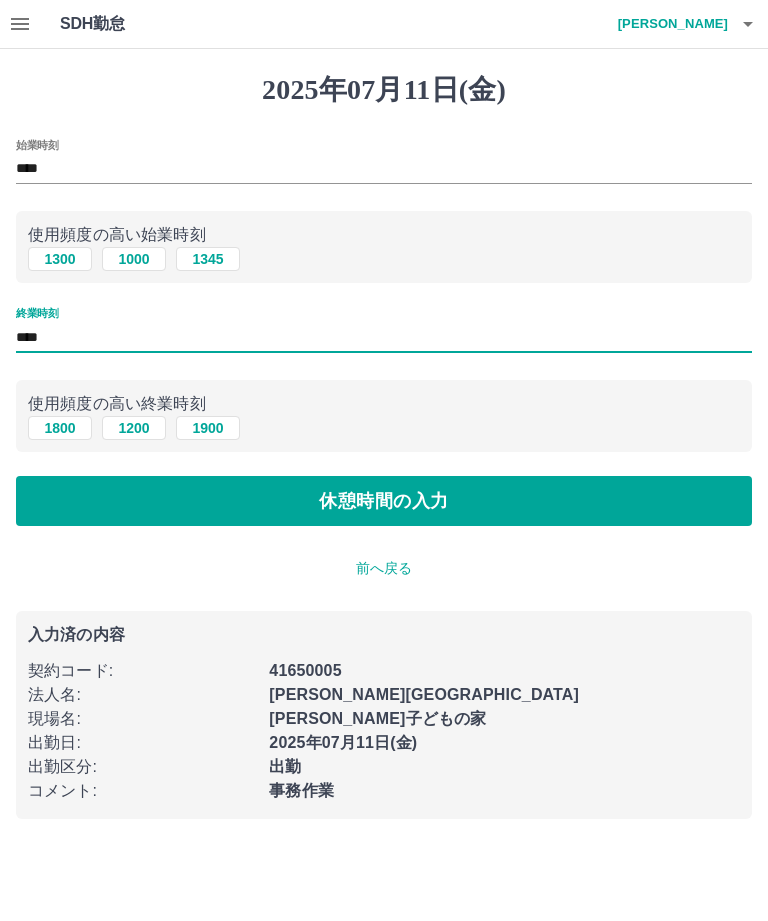 type on "****" 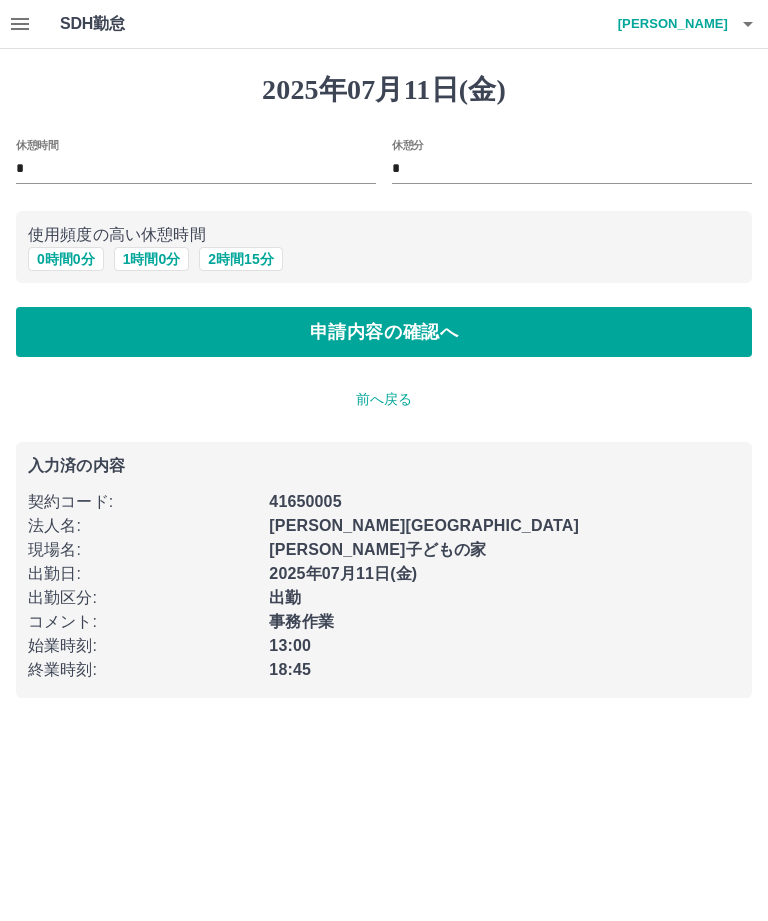 click on "申請内容の確認へ" at bounding box center [384, 332] 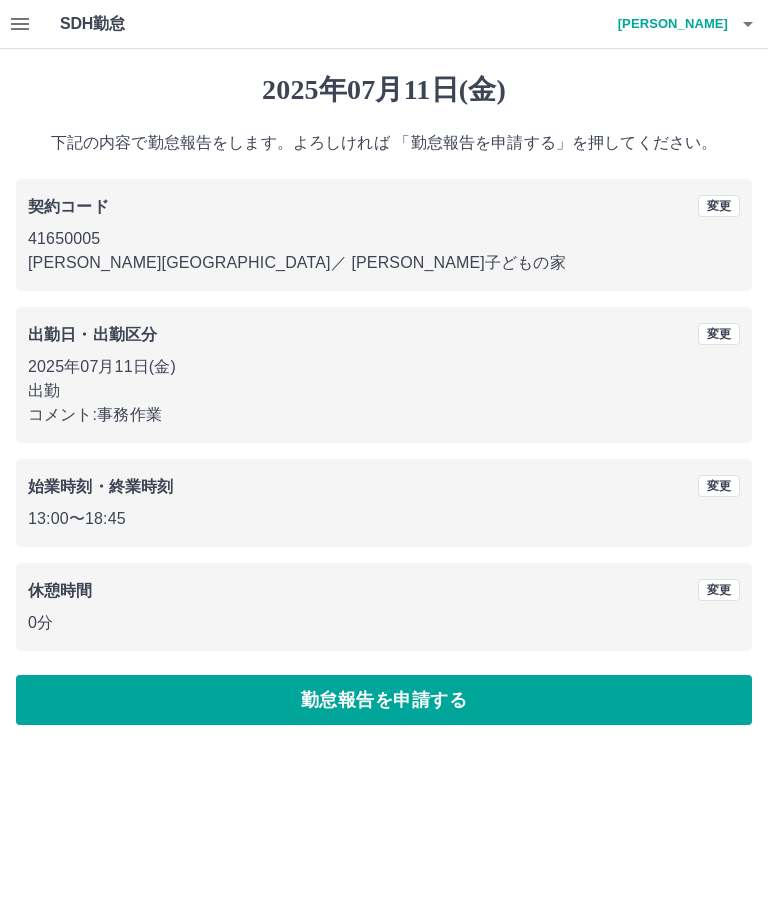 click on "勤怠報告を申請する" at bounding box center (384, 700) 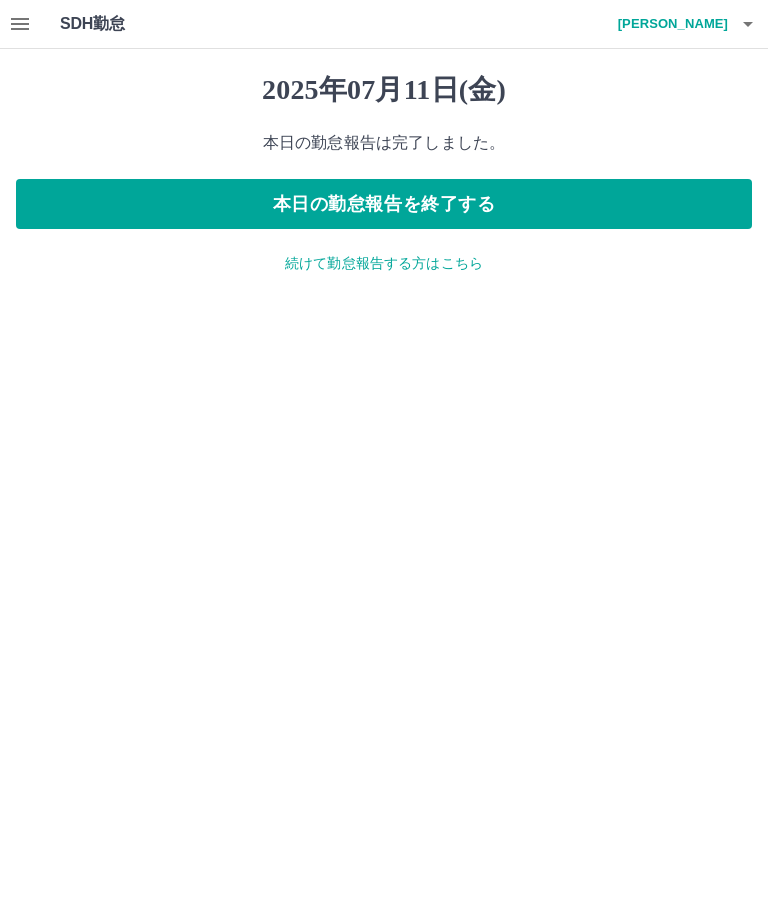 click on "本日の勤怠報告を終了する" at bounding box center [384, 204] 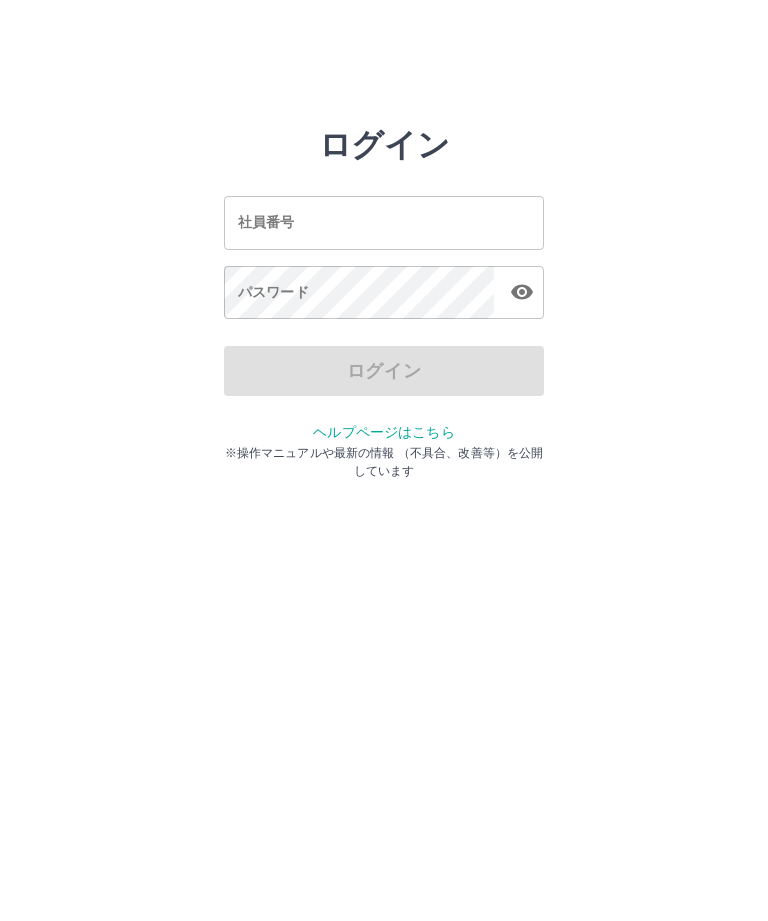 scroll, scrollTop: 0, scrollLeft: 0, axis: both 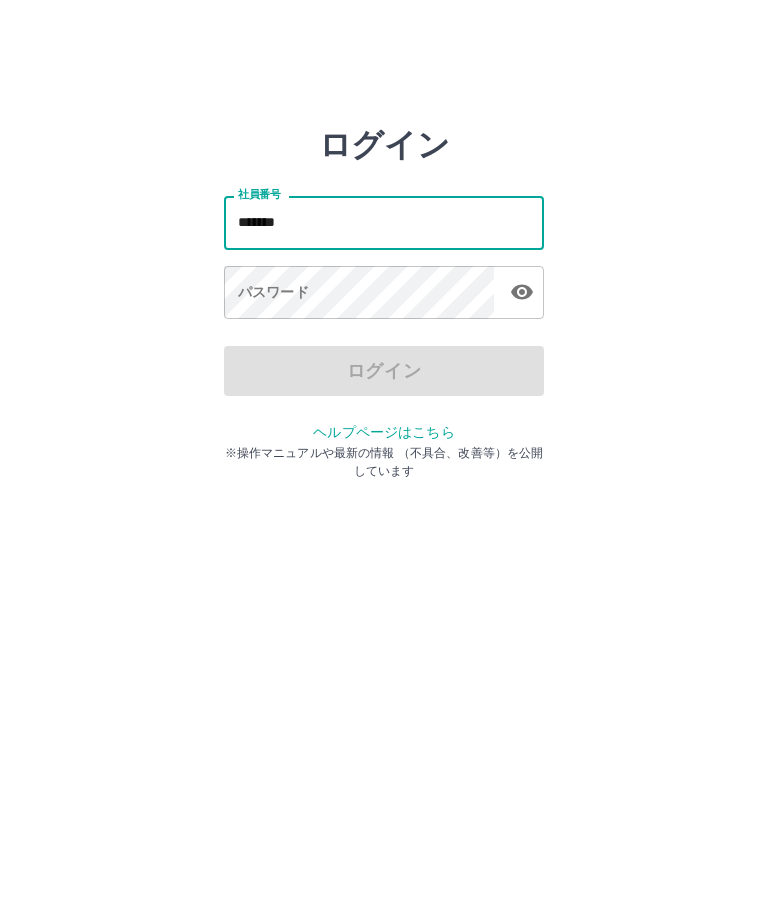 type on "*******" 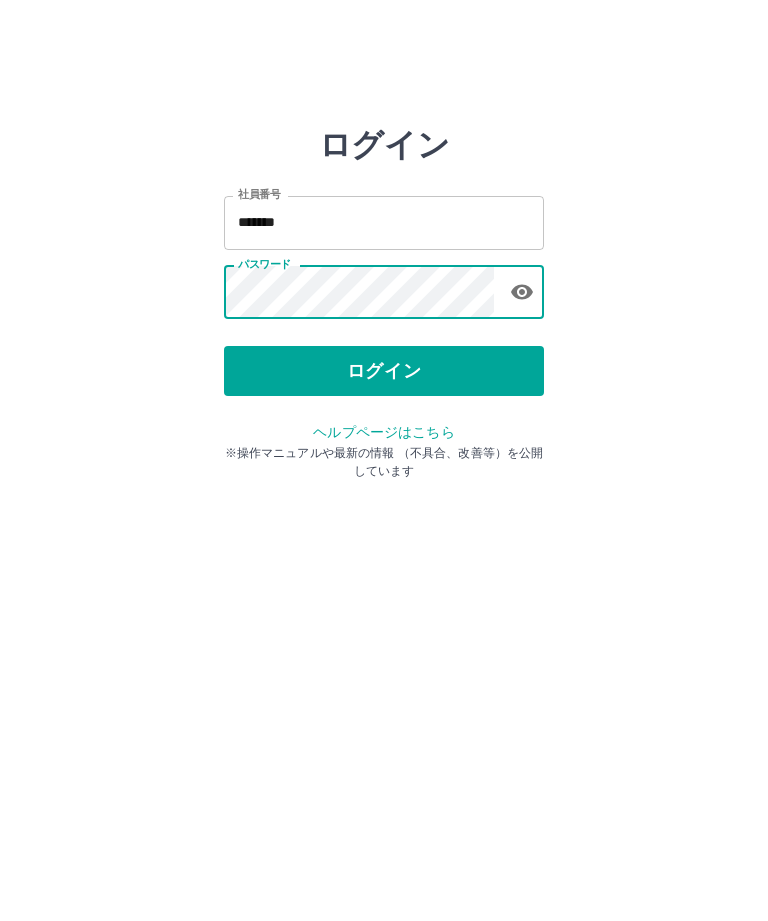 click on "ログイン" at bounding box center [384, 371] 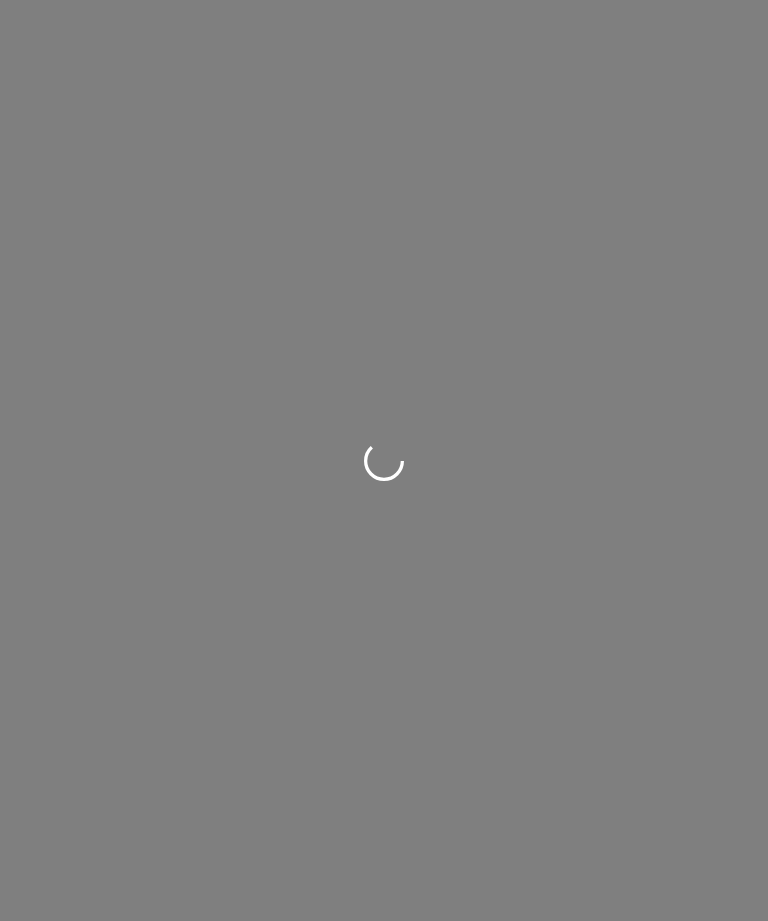 scroll, scrollTop: 0, scrollLeft: 0, axis: both 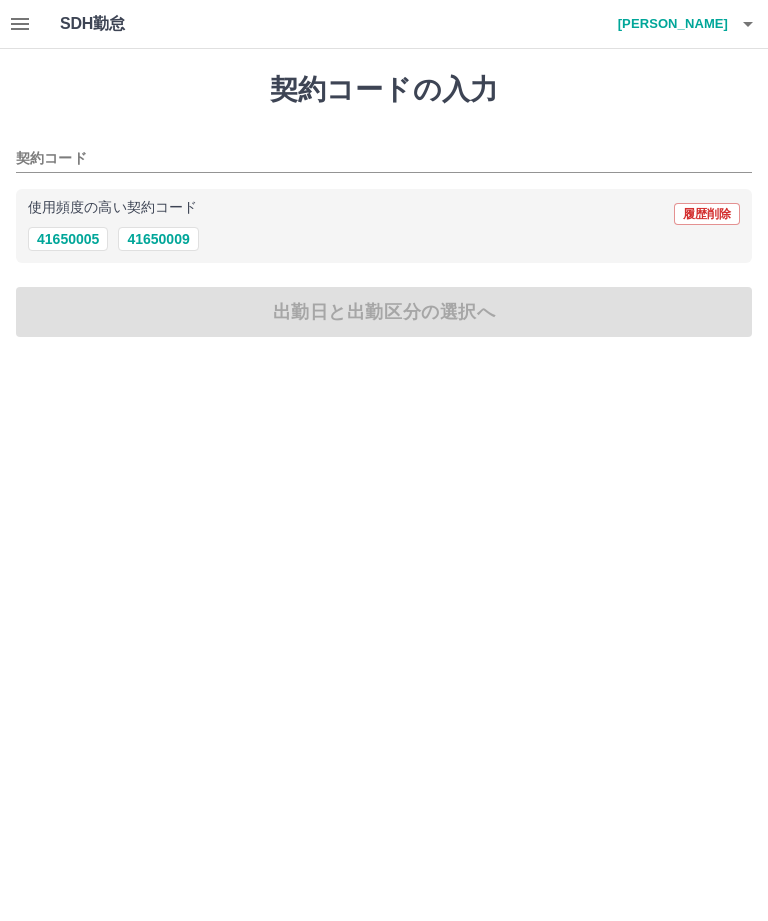 click on "41650005" at bounding box center (68, 239) 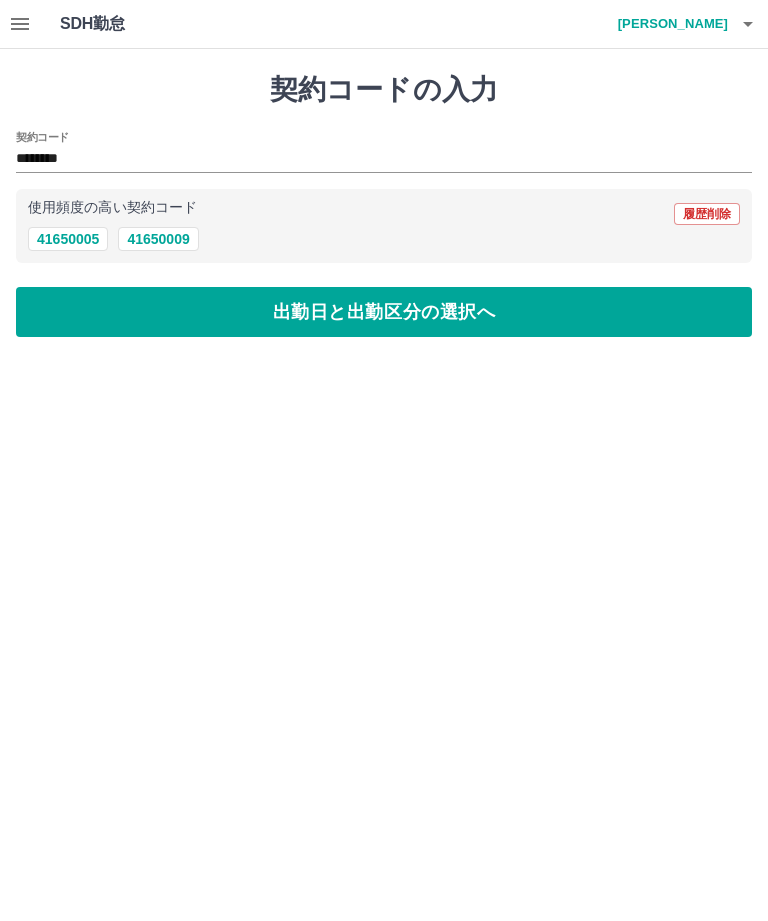 click on "出勤日と出勤区分の選択へ" at bounding box center (384, 312) 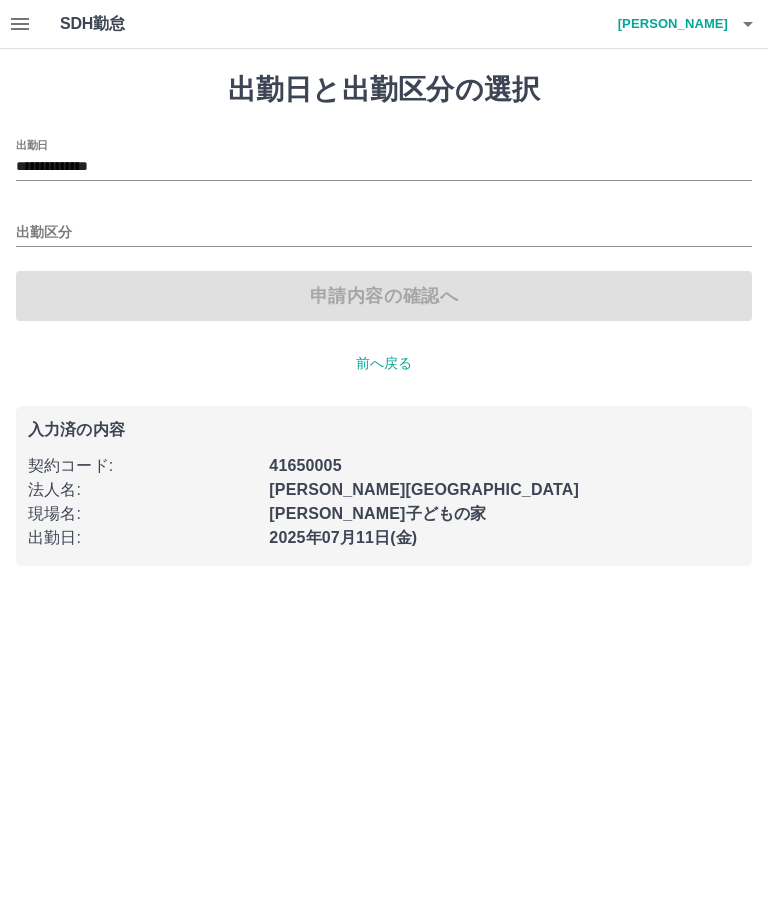 click on "出勤区分" at bounding box center (384, 233) 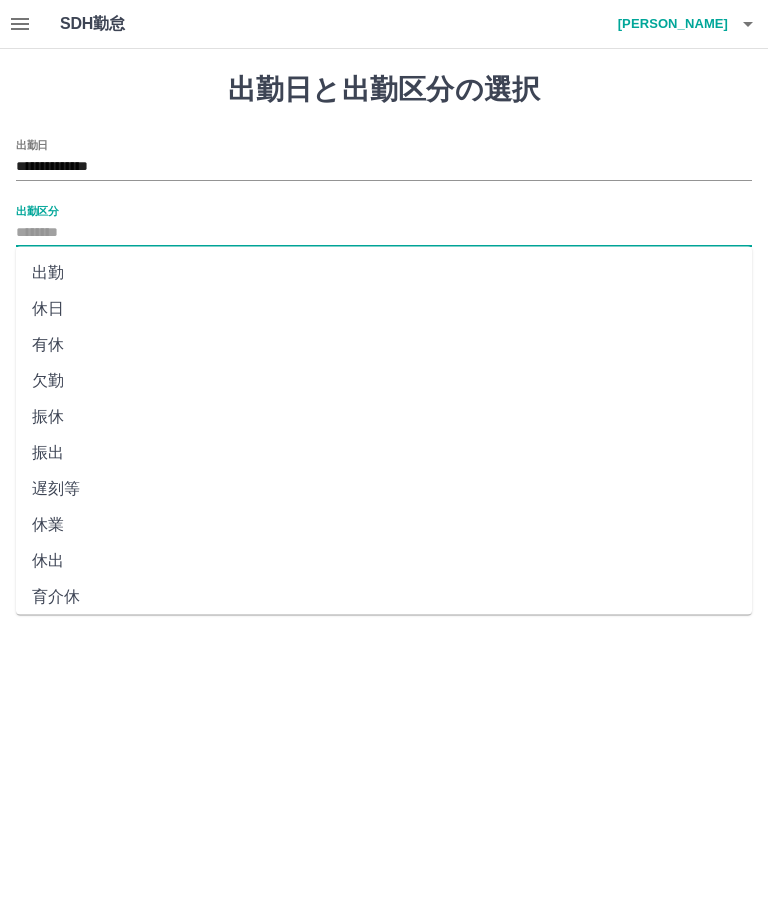 click on "出勤" at bounding box center [384, 273] 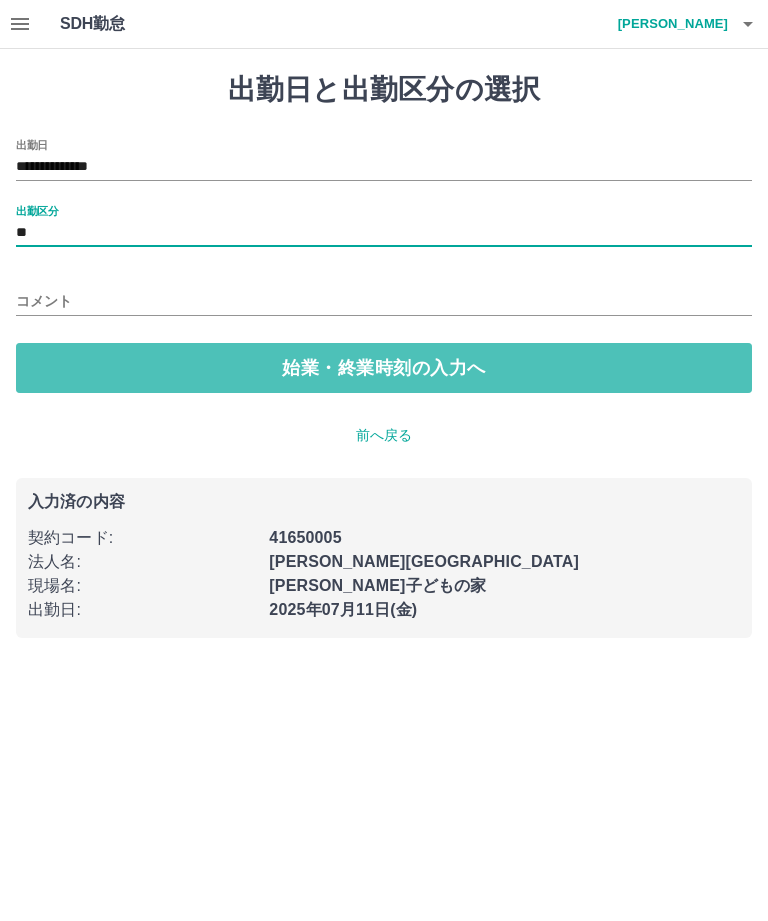 click on "始業・終業時刻の入力へ" at bounding box center (384, 368) 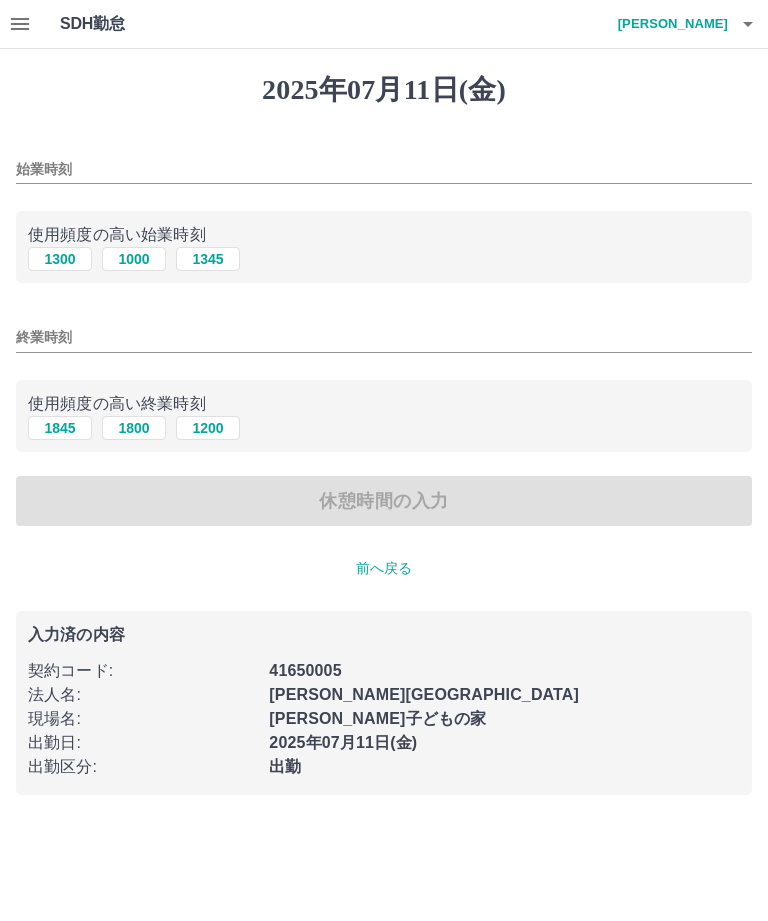 click on "1300" at bounding box center [60, 259] 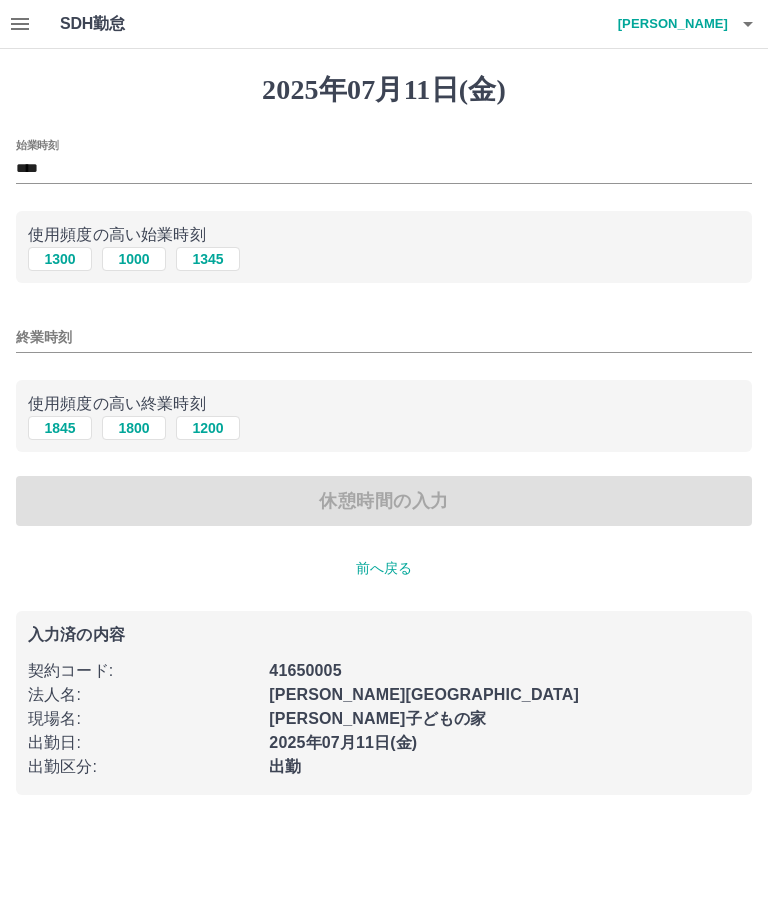 click on "終業時刻" at bounding box center [384, 337] 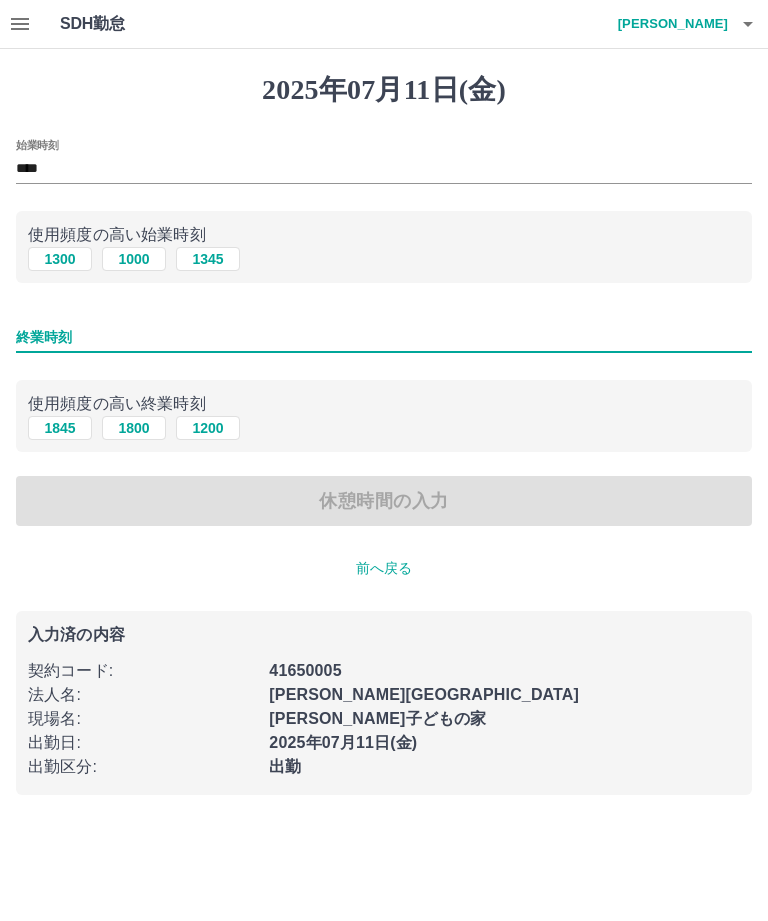 click on "1845" at bounding box center [60, 428] 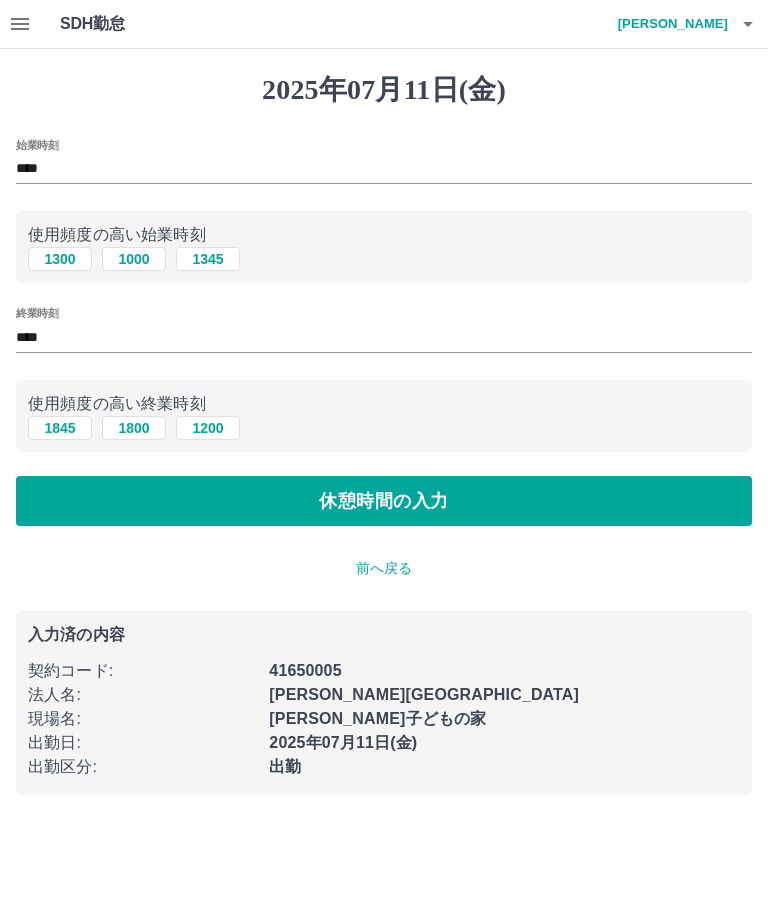 click on "休憩時間の入力" at bounding box center (384, 501) 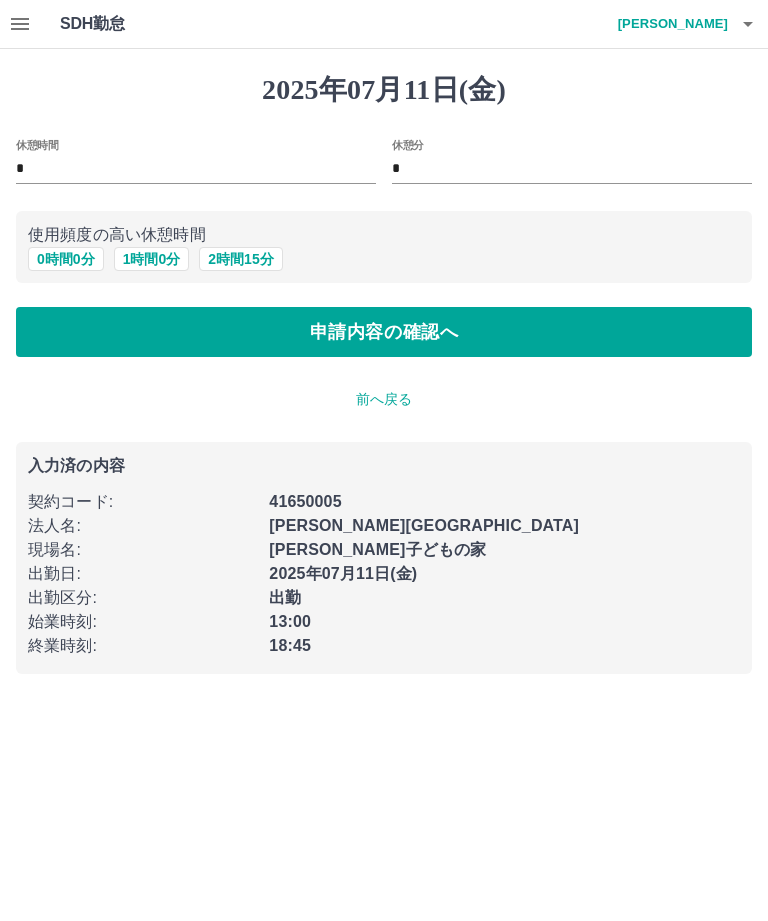 click on "申請内容の確認へ" at bounding box center (384, 332) 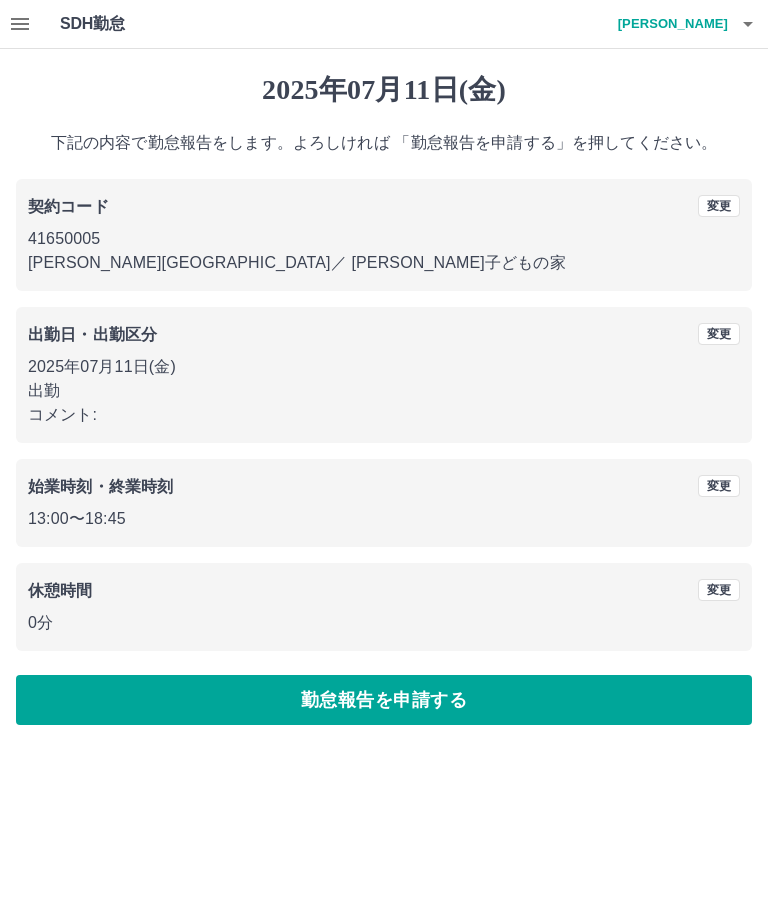 click on "勤怠報告を申請する" at bounding box center [384, 700] 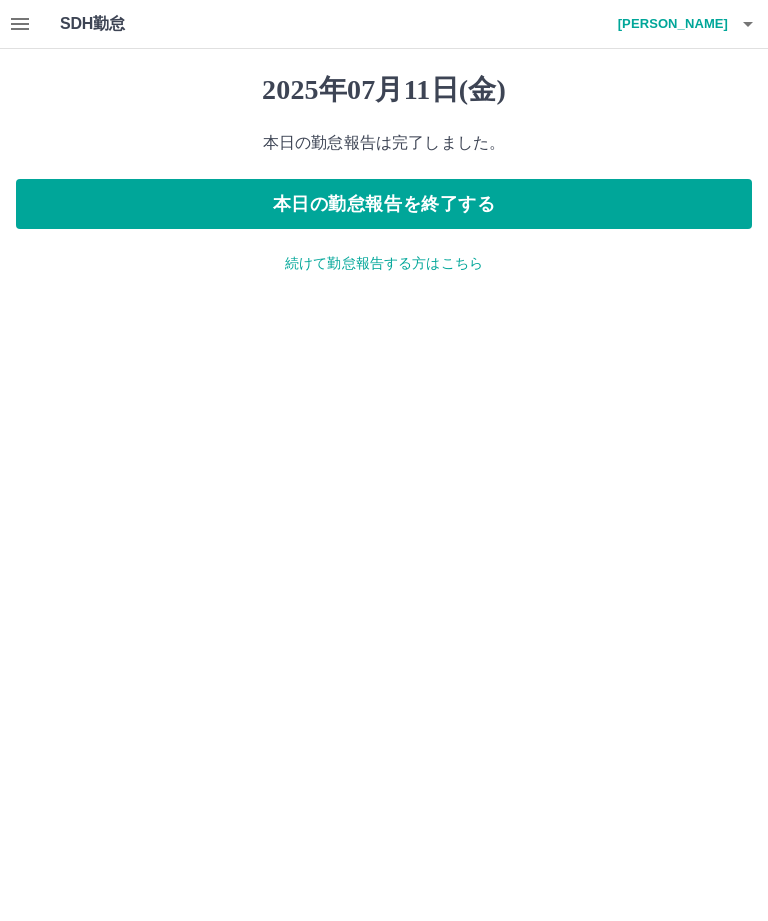 click on "本日の勤怠報告を終了する" at bounding box center [384, 204] 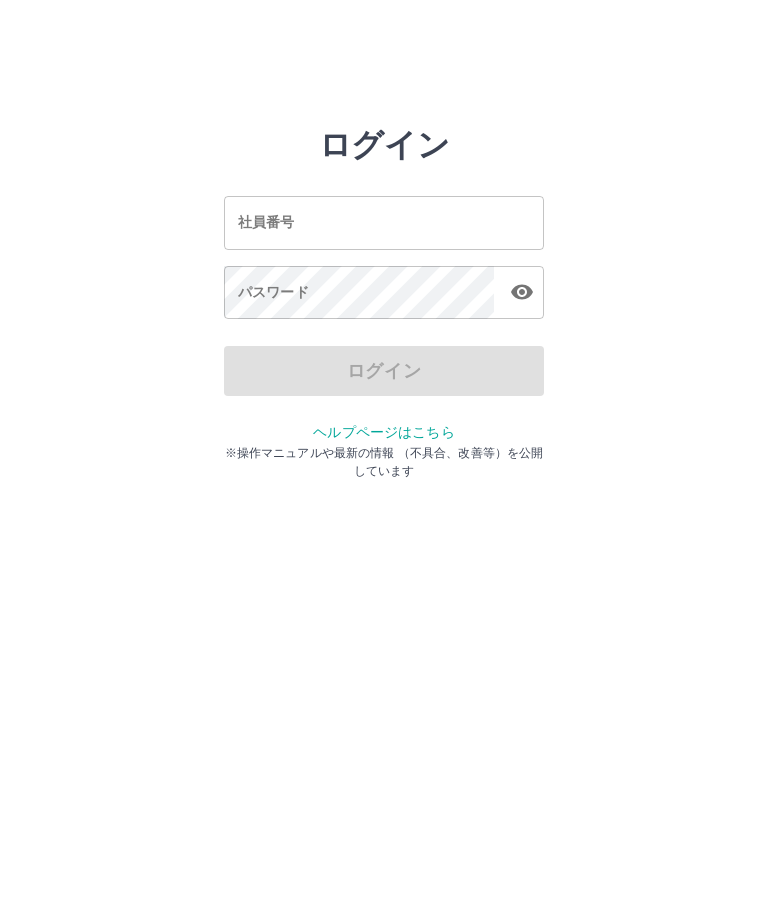 scroll, scrollTop: 0, scrollLeft: 0, axis: both 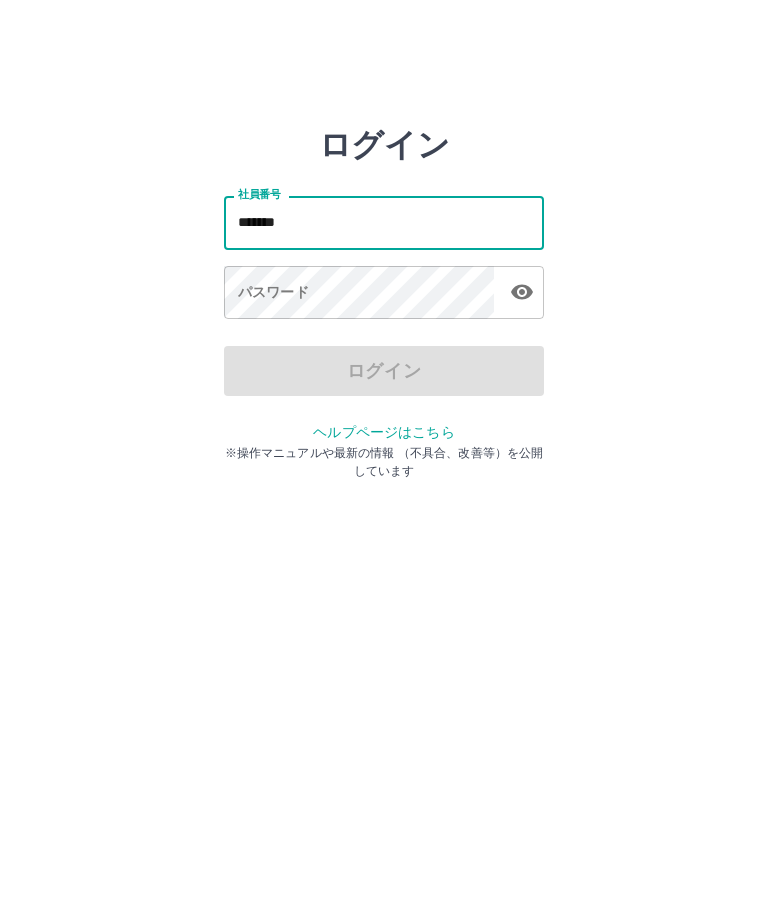 type on "*******" 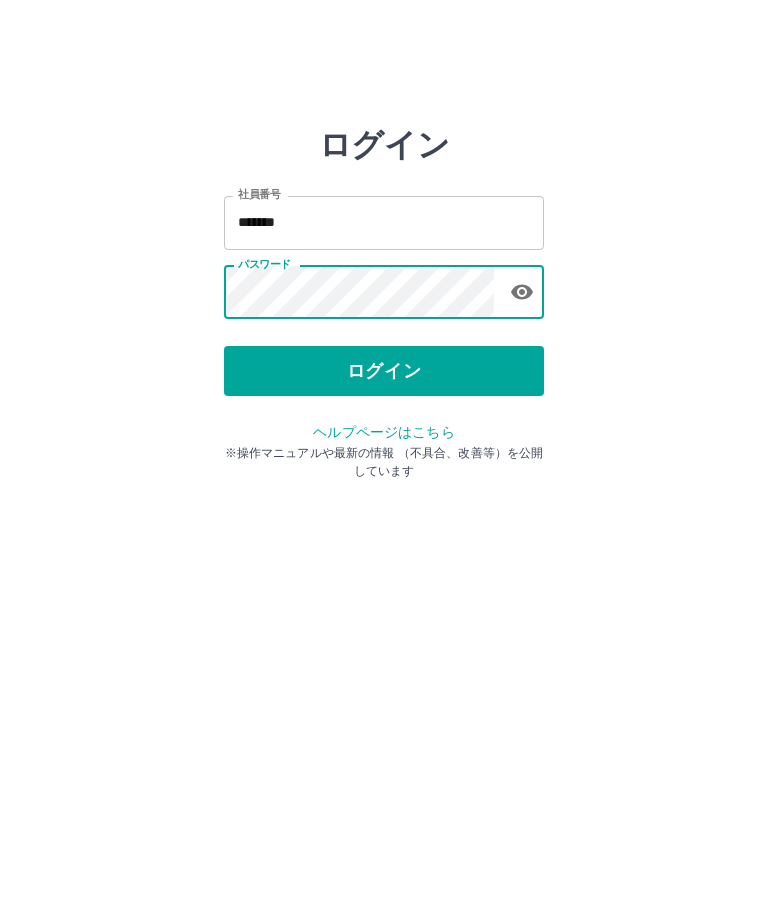 click on "ログイン" at bounding box center (384, 371) 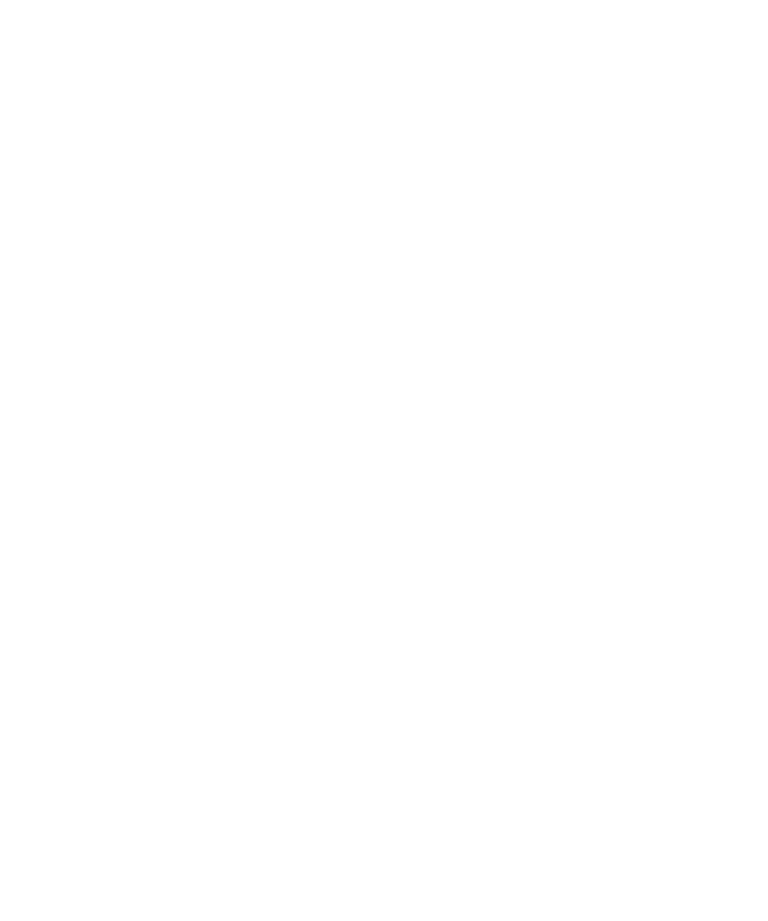scroll, scrollTop: 0, scrollLeft: 0, axis: both 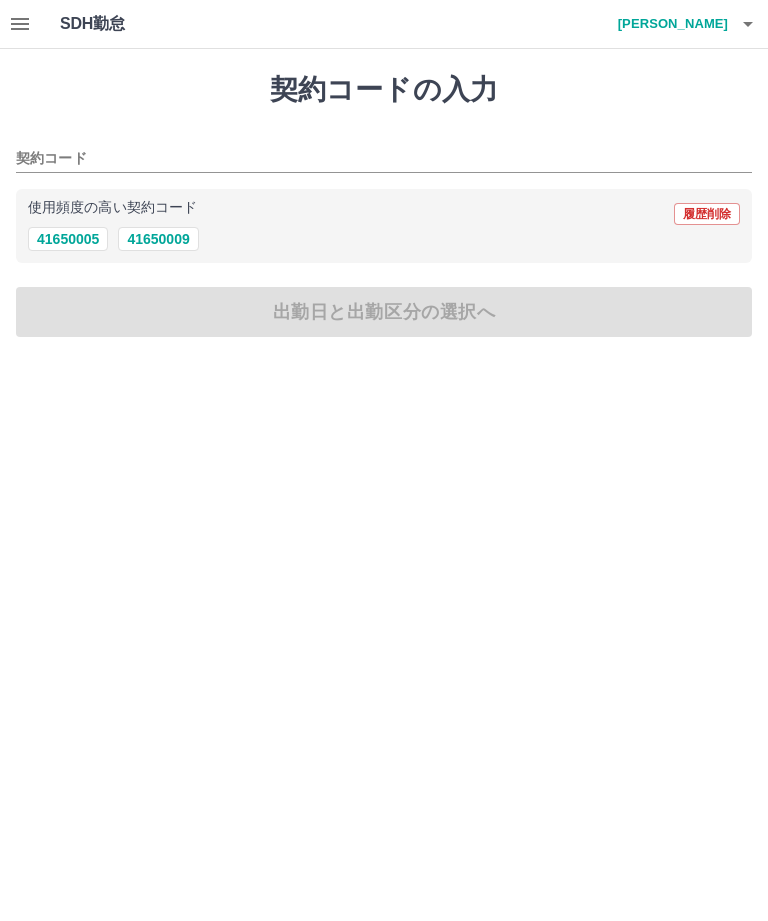 click on "41650005" at bounding box center (68, 239) 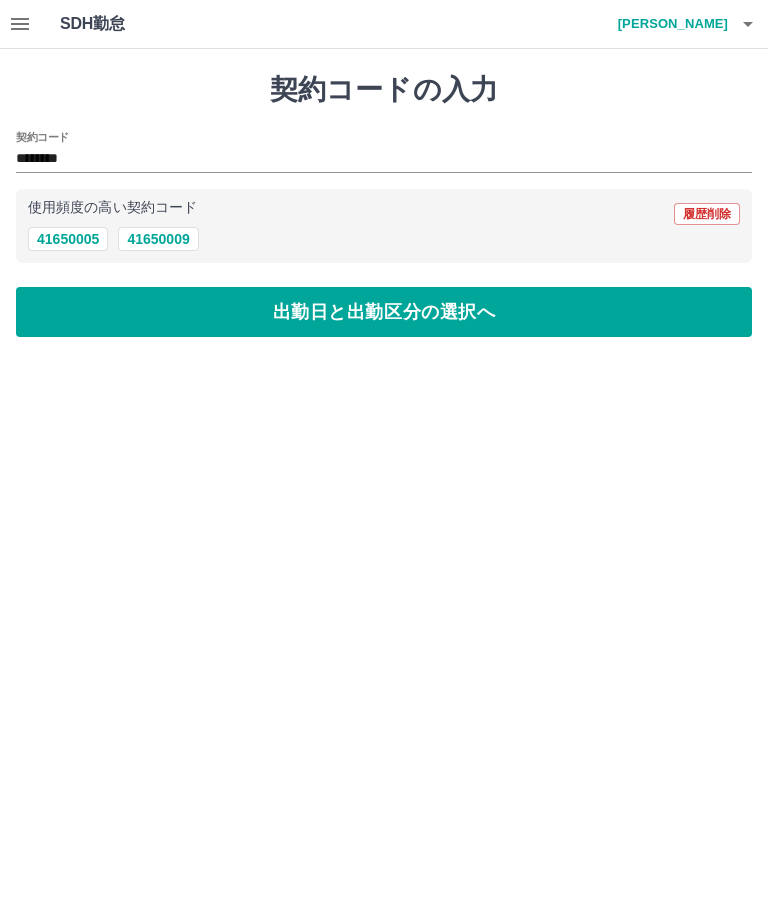 click on "出勤日と出勤区分の選択へ" at bounding box center (384, 312) 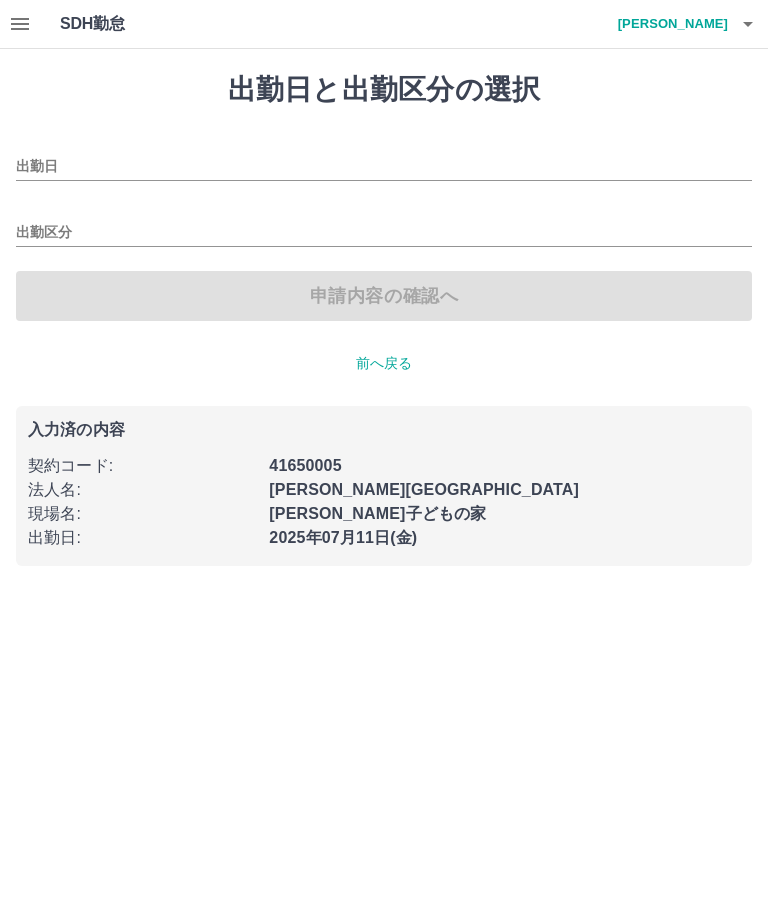 type on "**********" 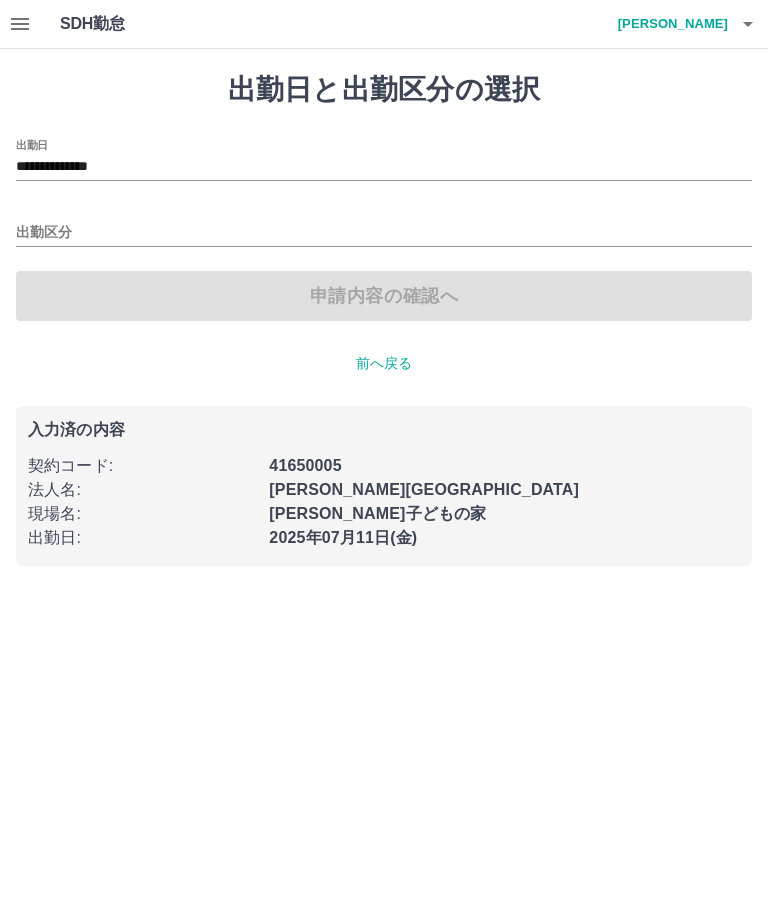 click on "出勤区分" at bounding box center [384, 233] 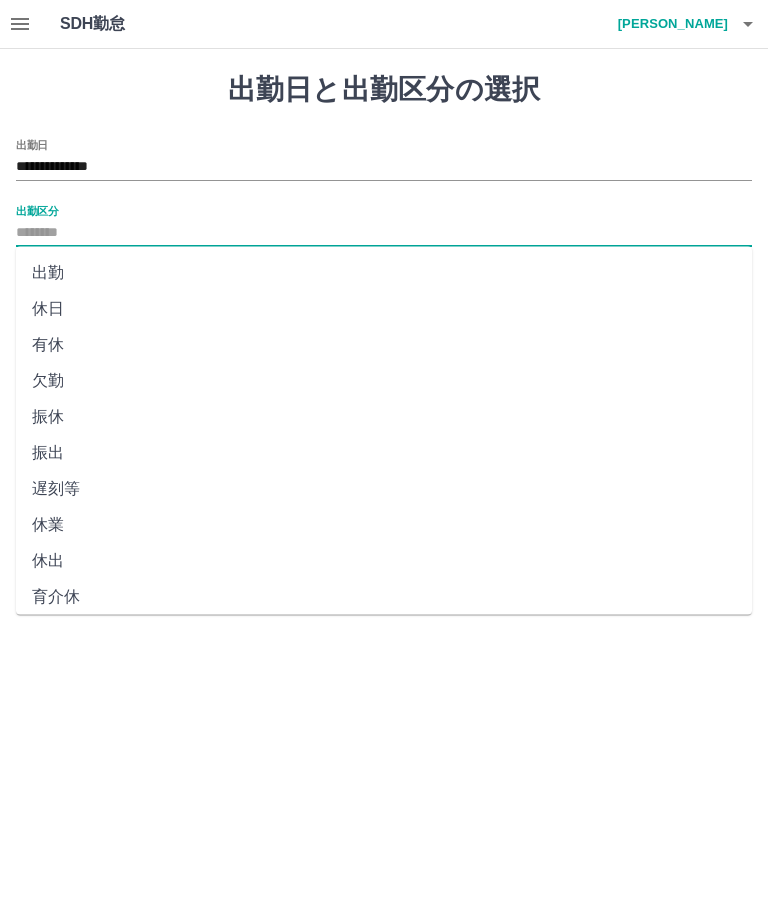 click on "出勤" at bounding box center (384, 273) 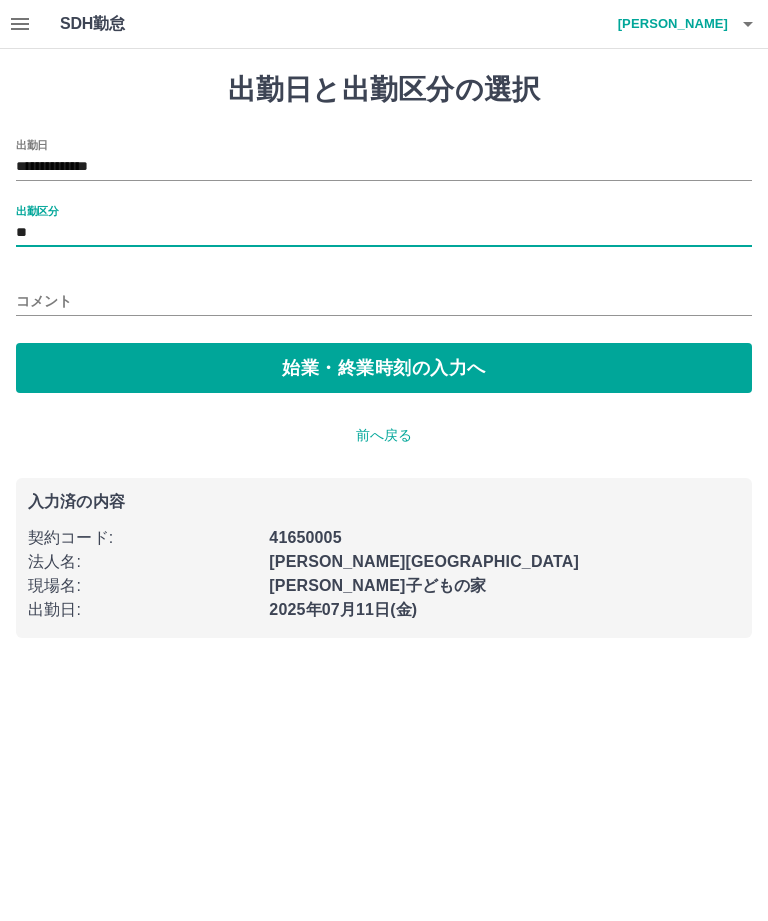 type on "**" 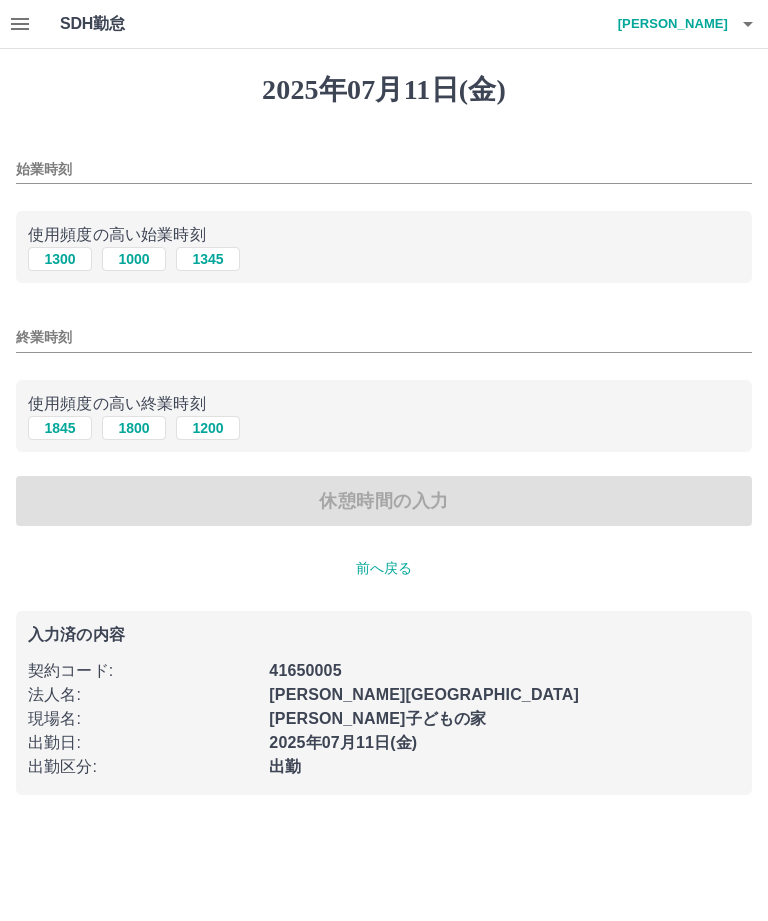 click on "1300" at bounding box center (60, 259) 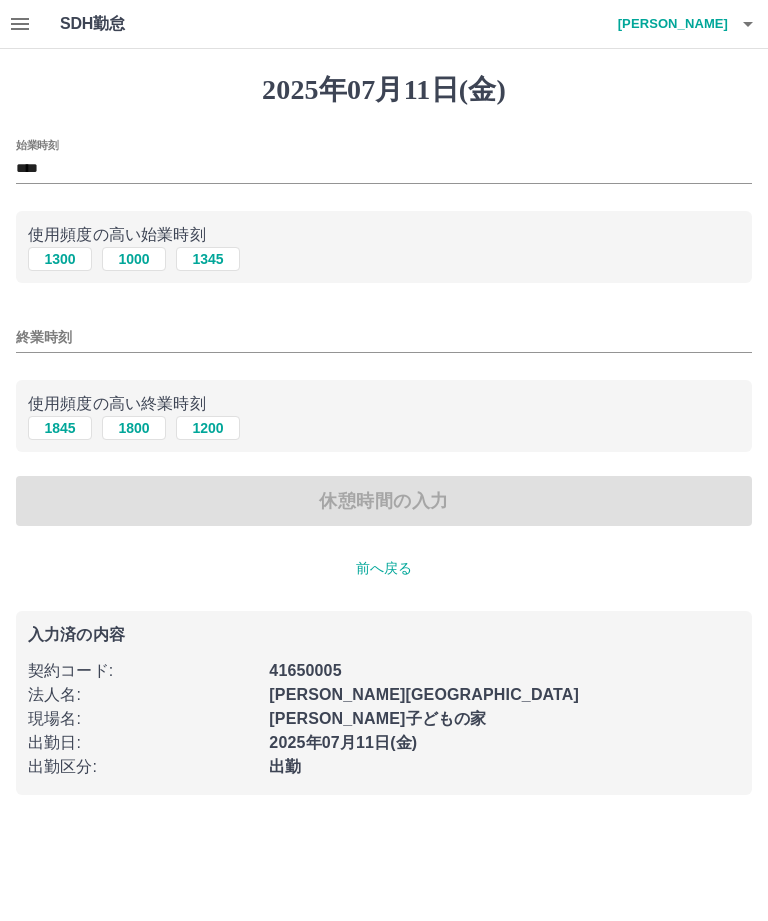 click on "終業時刻" at bounding box center [384, 337] 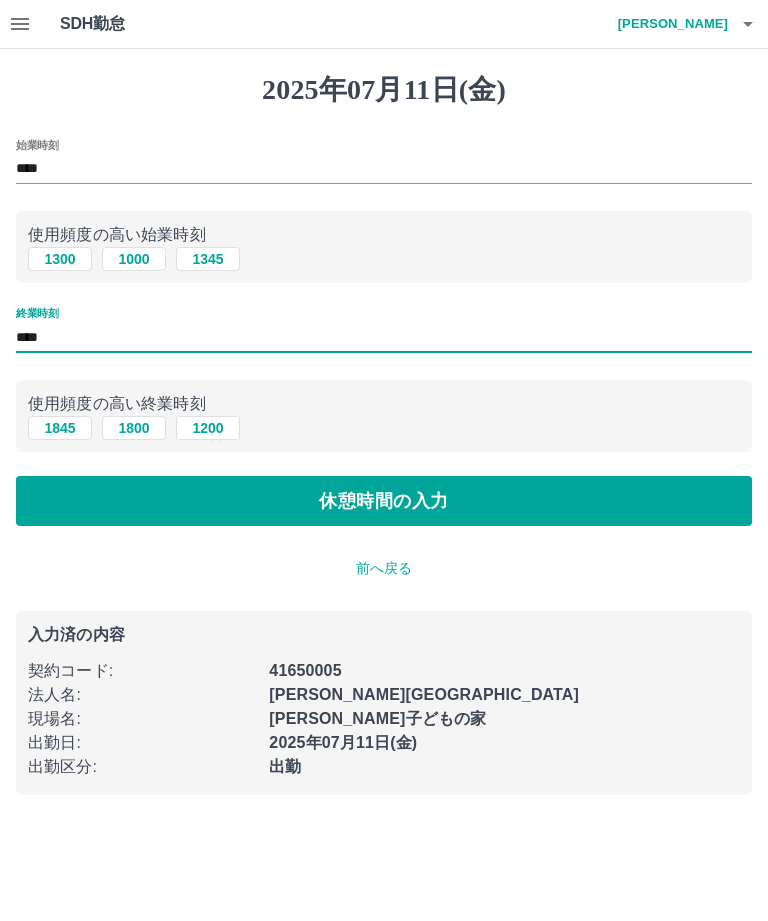 type on "****" 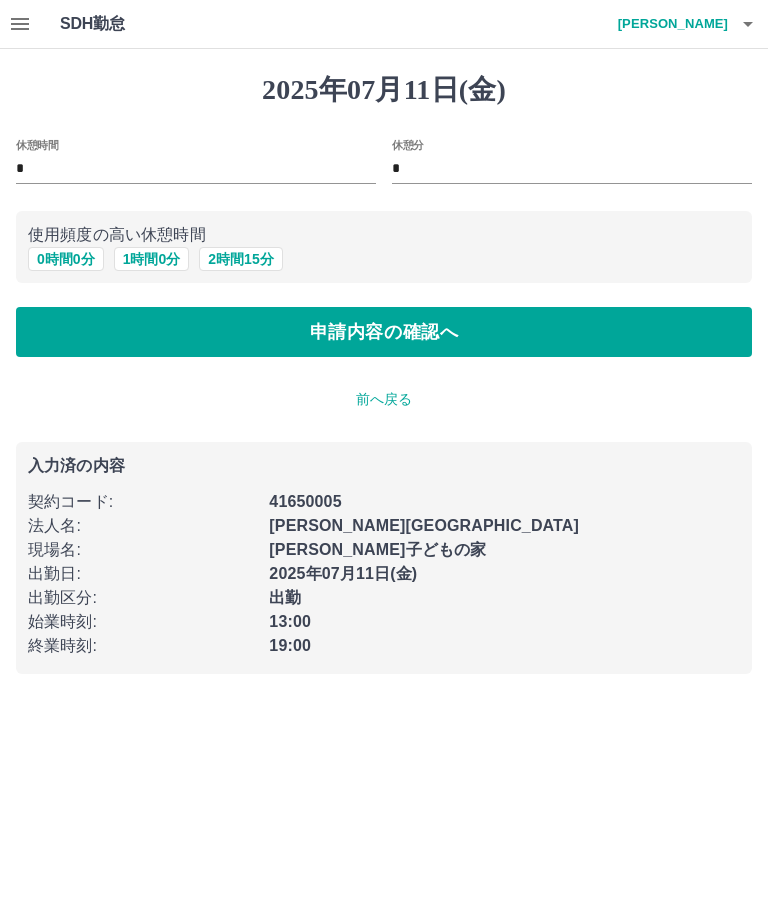 click on "申請内容の確認へ" at bounding box center [384, 332] 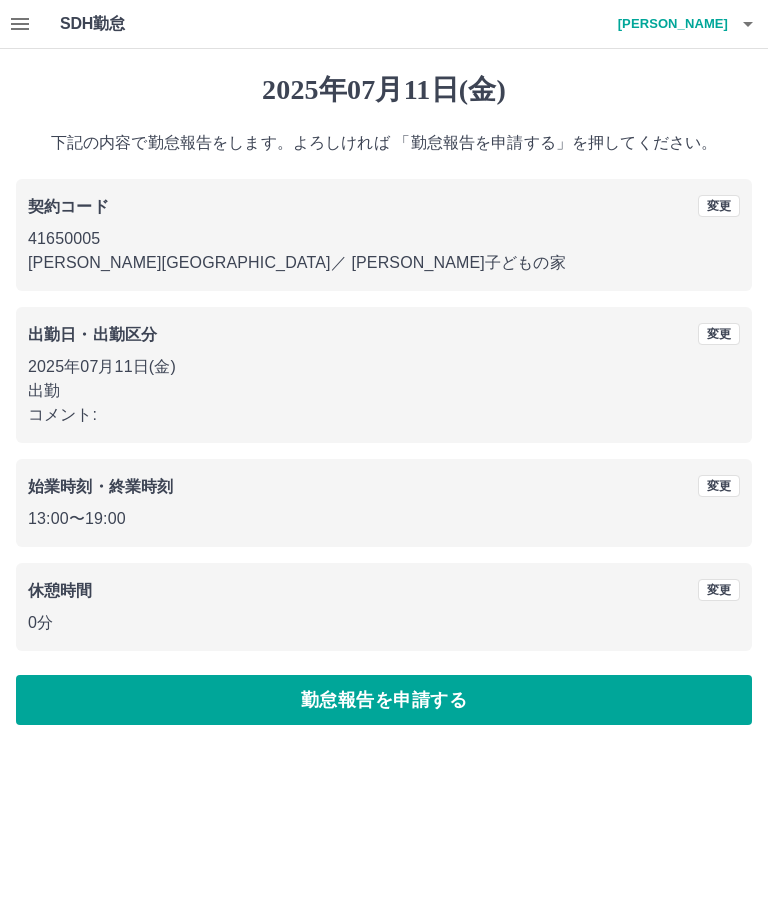 click on "勤怠報告を申請する" at bounding box center (384, 700) 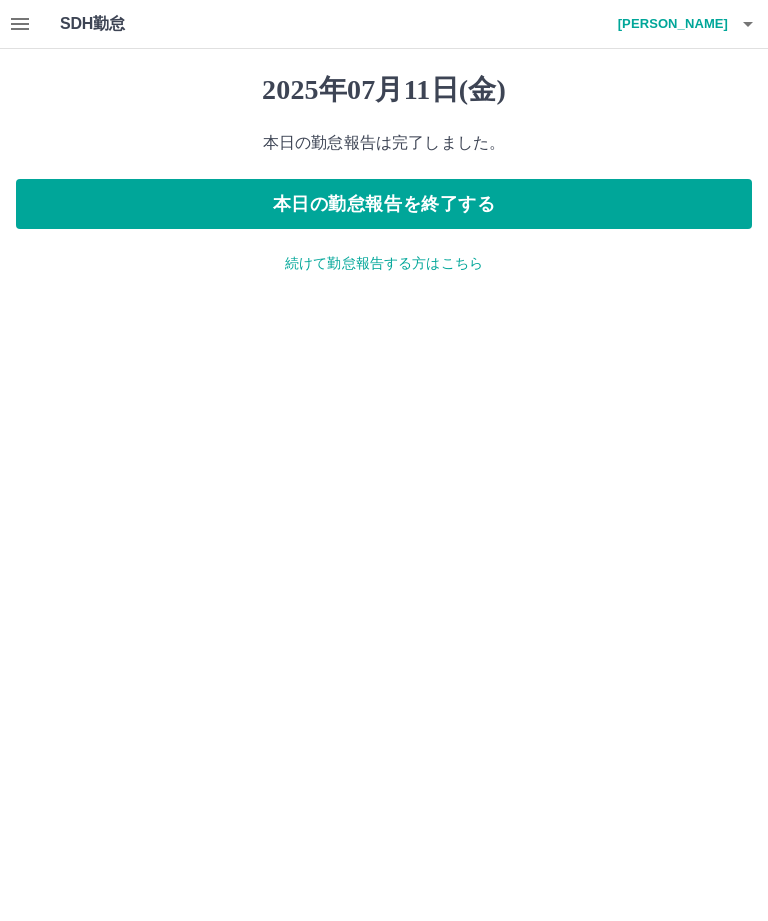 click on "本日の勤怠報告を終了する" at bounding box center (384, 204) 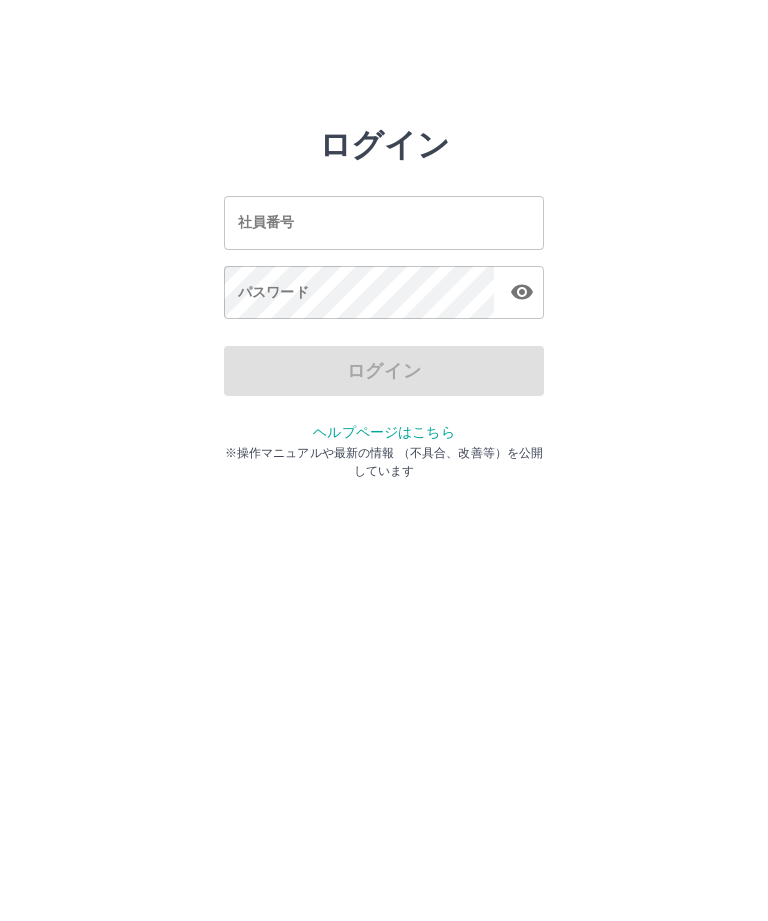 scroll, scrollTop: 0, scrollLeft: 0, axis: both 